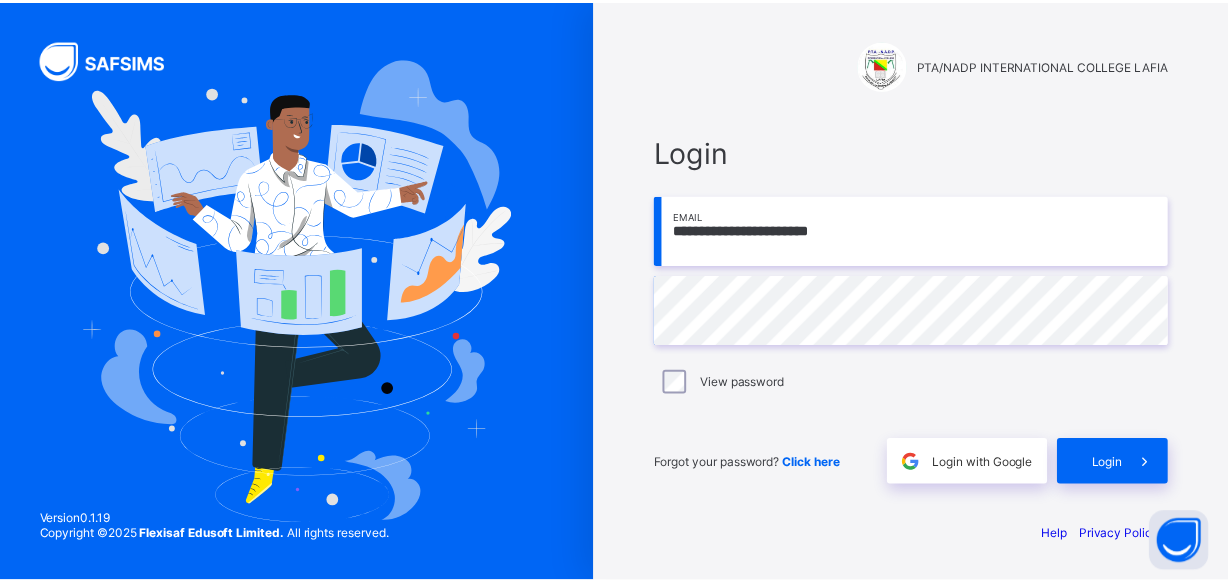 scroll, scrollTop: 0, scrollLeft: 0, axis: both 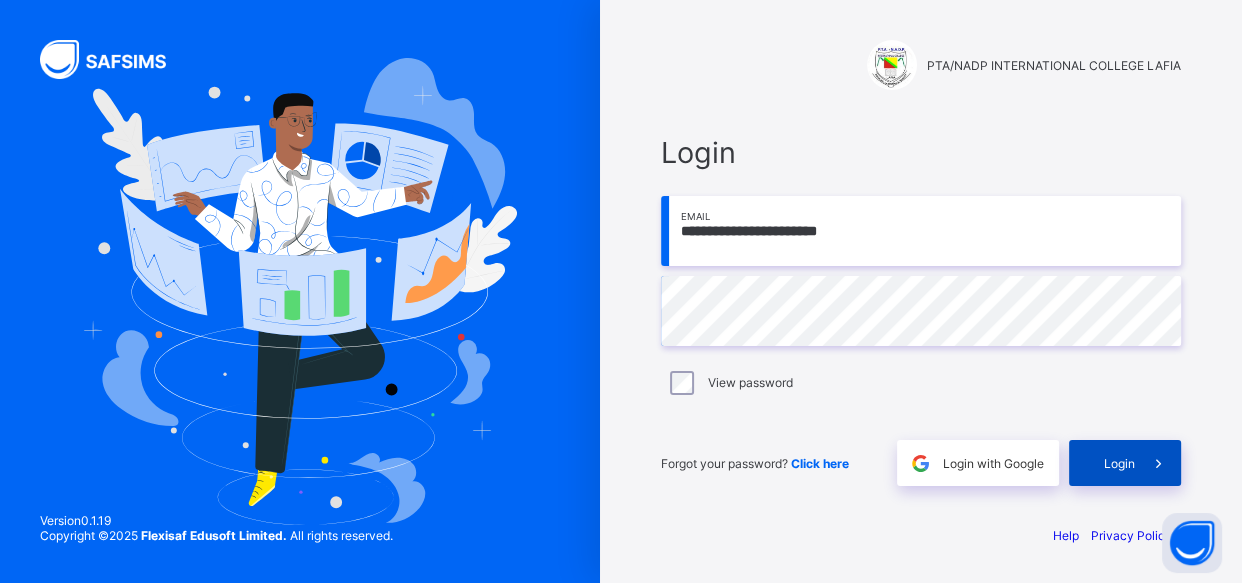 click on "Login" at bounding box center (1119, 463) 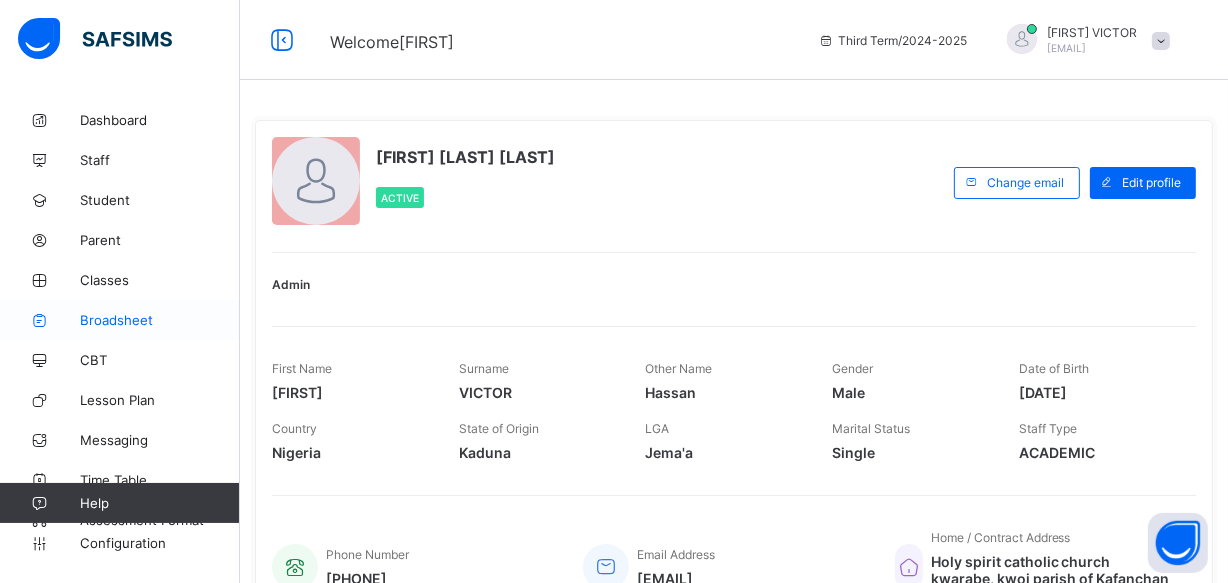 click on "Broadsheet" at bounding box center (160, 320) 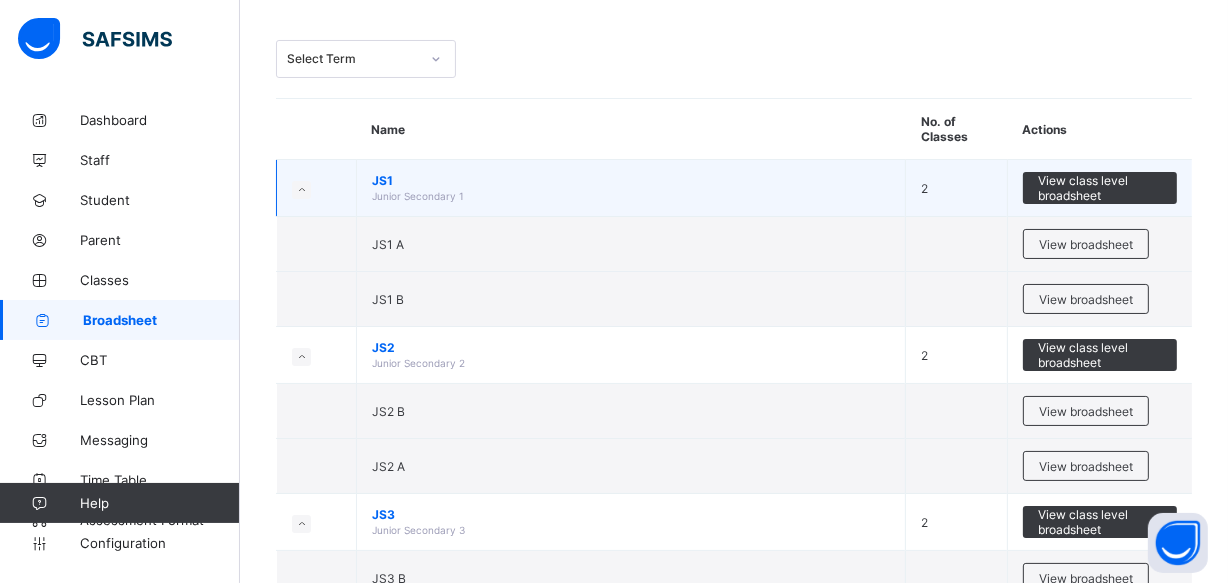 scroll, scrollTop: 0, scrollLeft: 0, axis: both 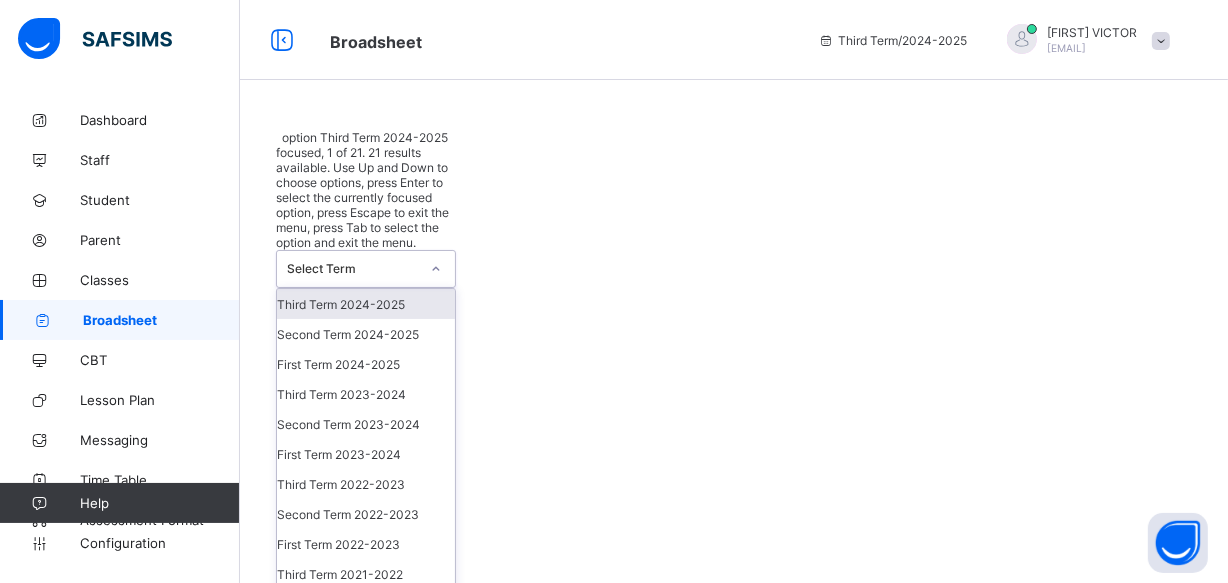 click 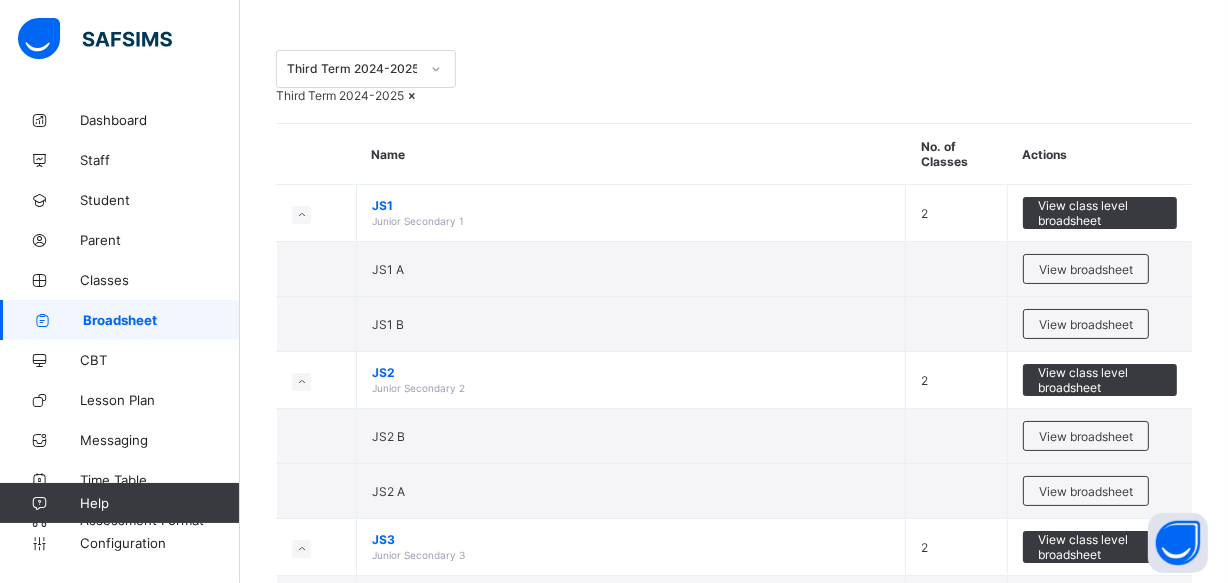 scroll, scrollTop: 90, scrollLeft: 0, axis: vertical 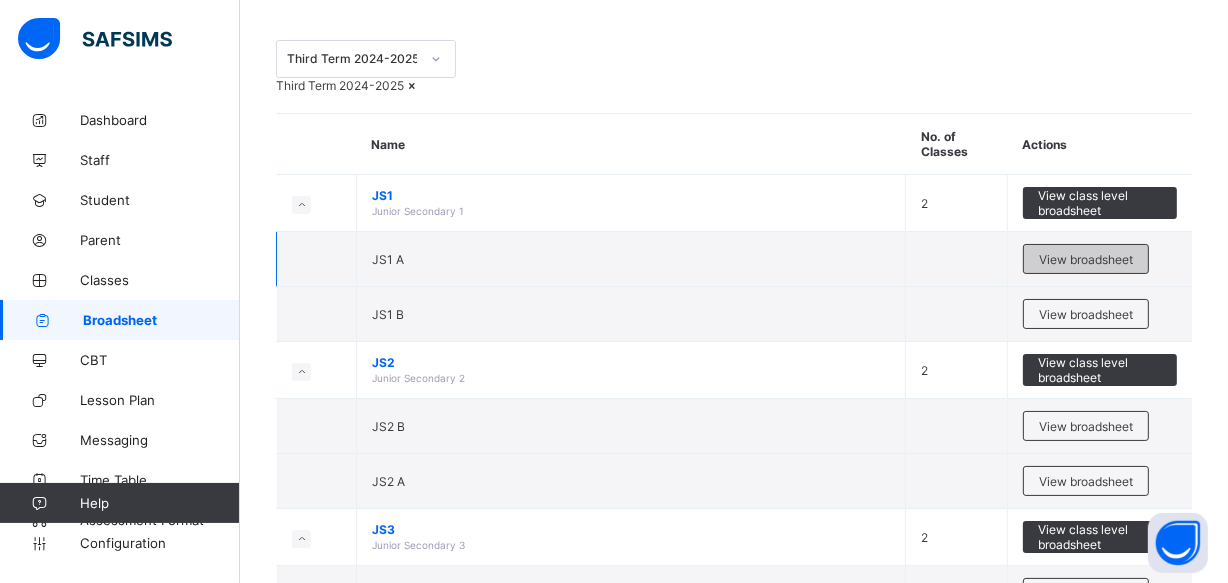 click on "View broadsheet" at bounding box center [1086, 259] 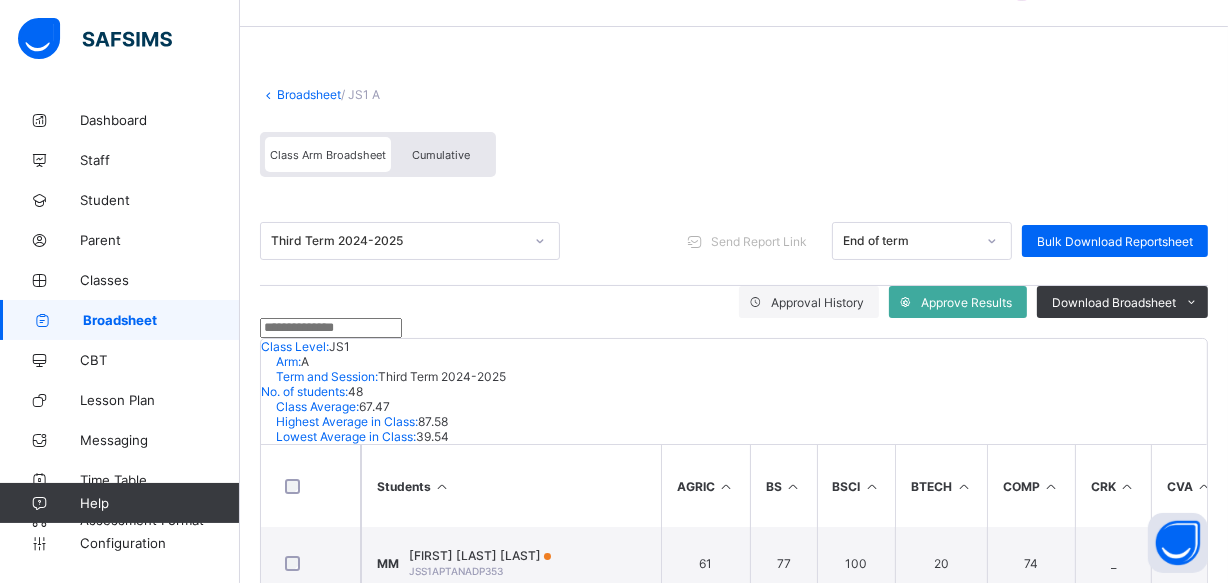 scroll, scrollTop: 0, scrollLeft: 0, axis: both 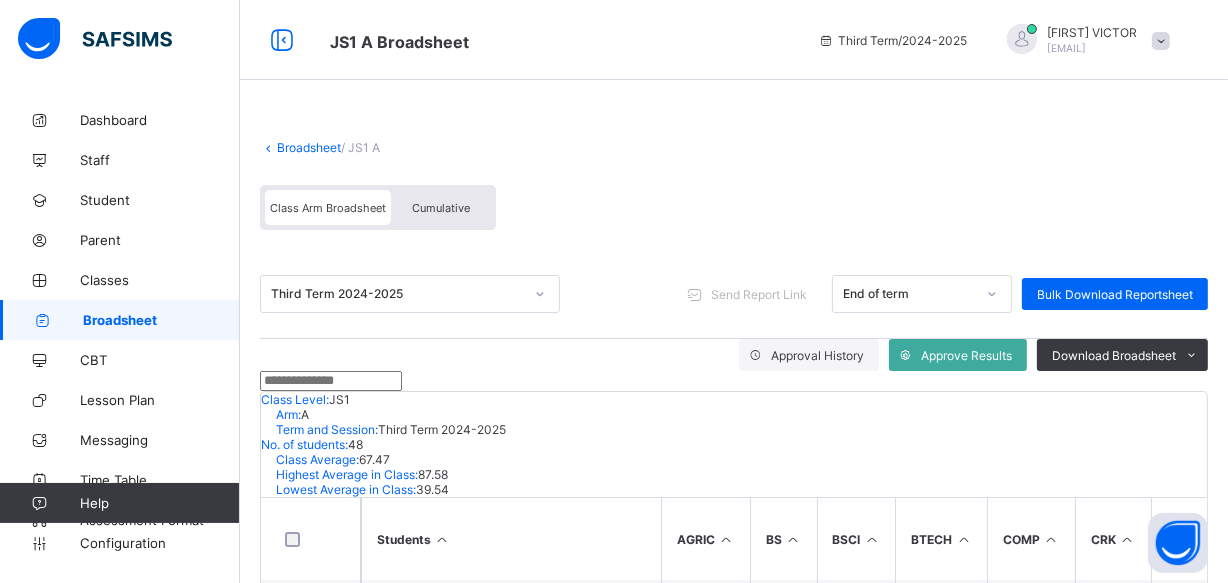click on "Cumulative" at bounding box center [441, 208] 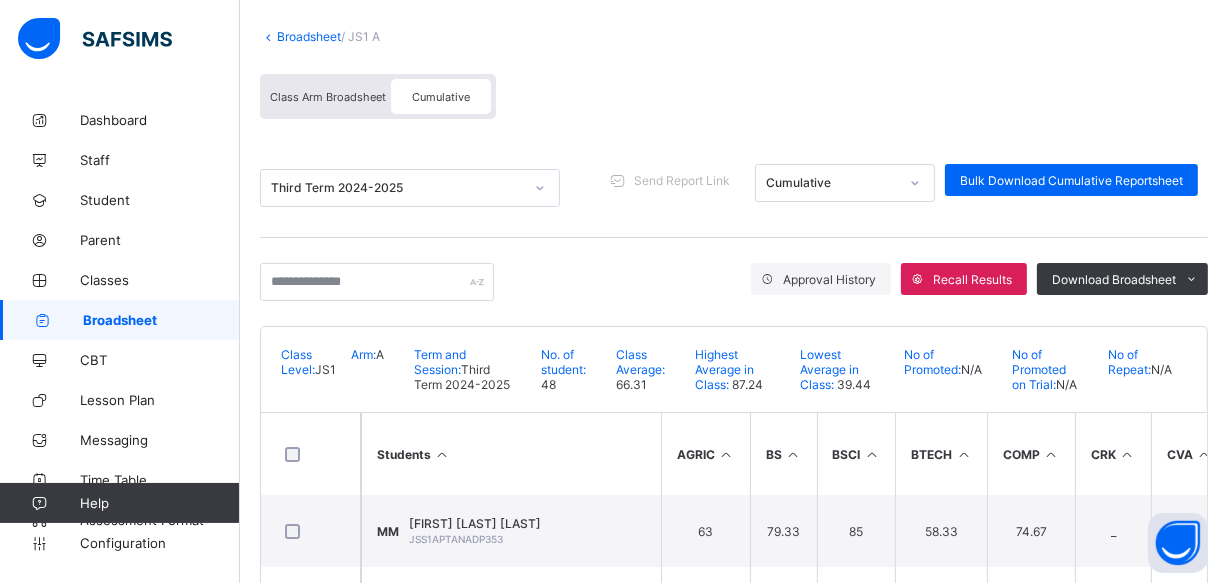 scroll, scrollTop: 272, scrollLeft: 0, axis: vertical 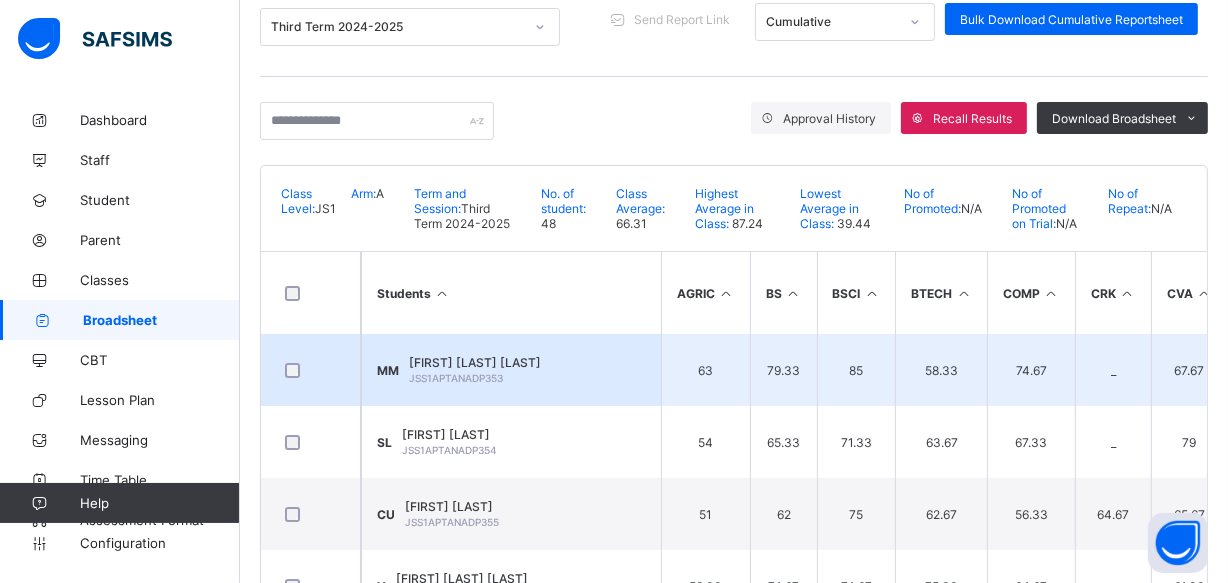 click on "MUKHTAR WAKEEL  MUSA" at bounding box center (475, 362) 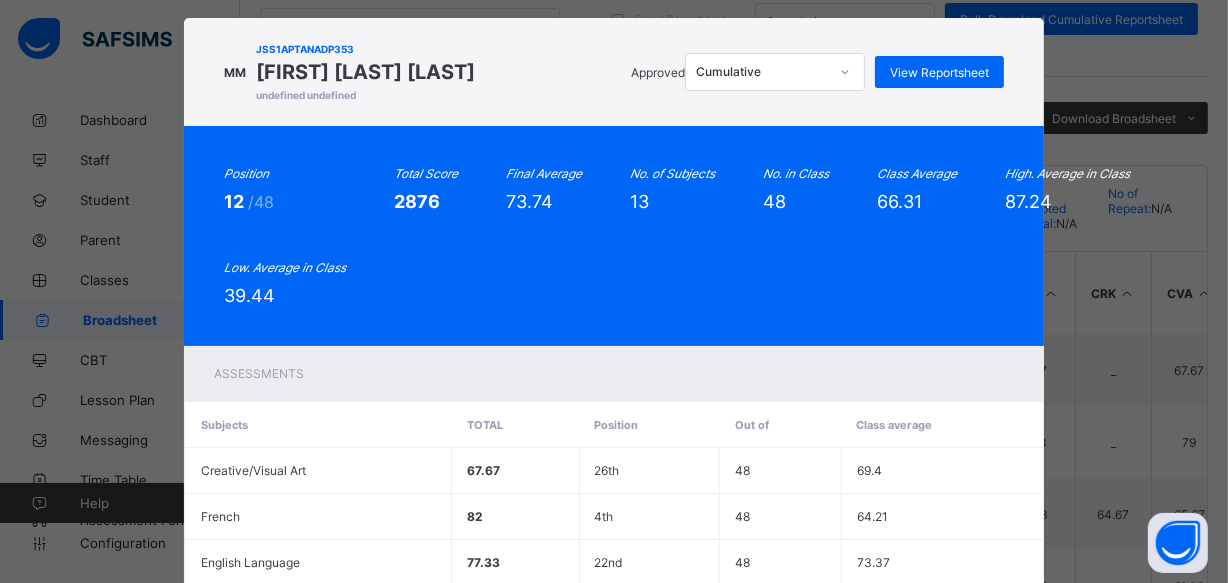 scroll, scrollTop: 0, scrollLeft: 0, axis: both 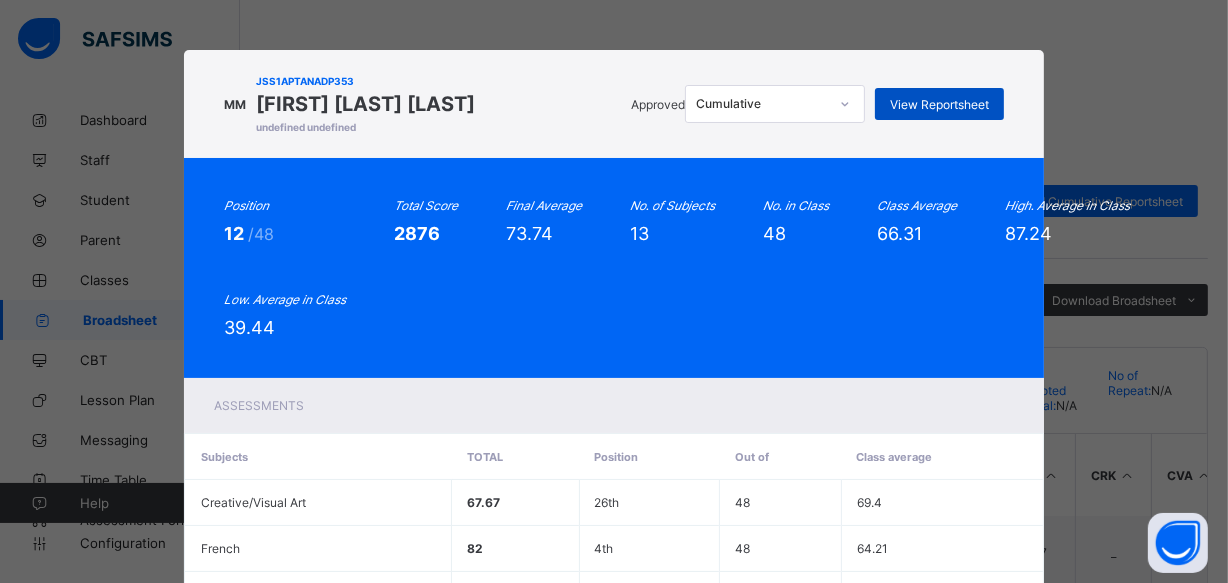 click on "View Reportsheet" at bounding box center [939, 104] 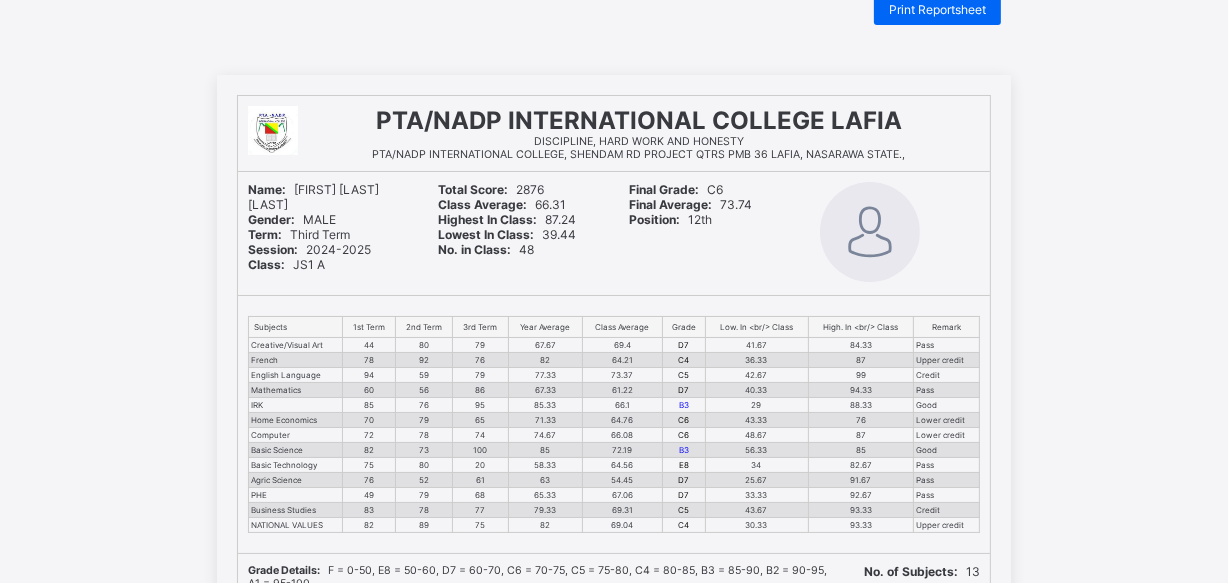 scroll, scrollTop: 0, scrollLeft: 0, axis: both 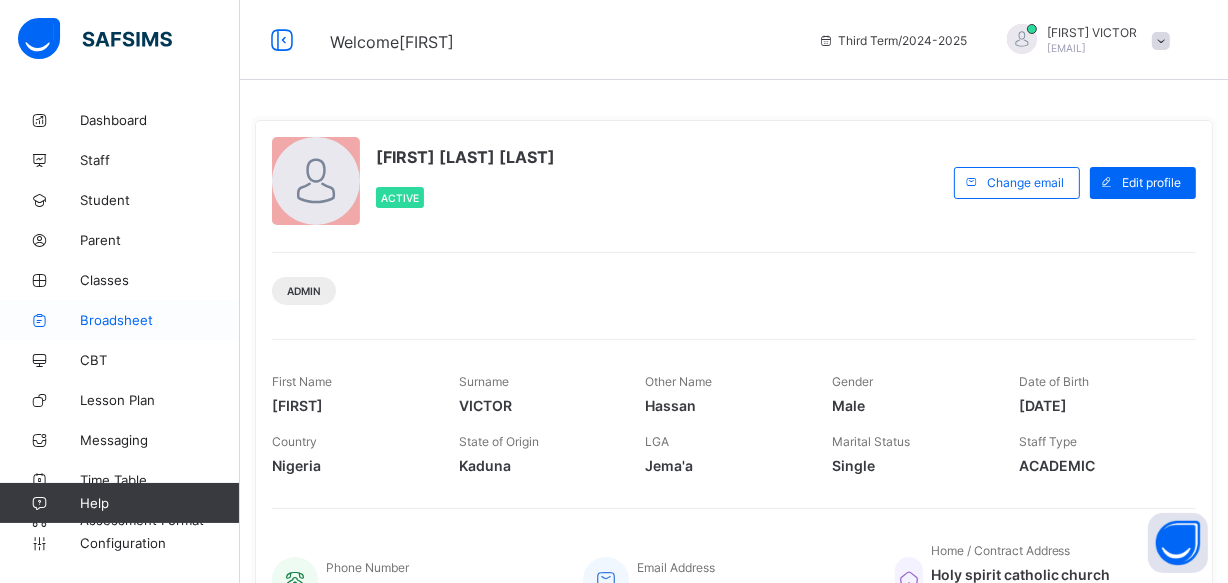 click on "Broadsheet" at bounding box center (160, 320) 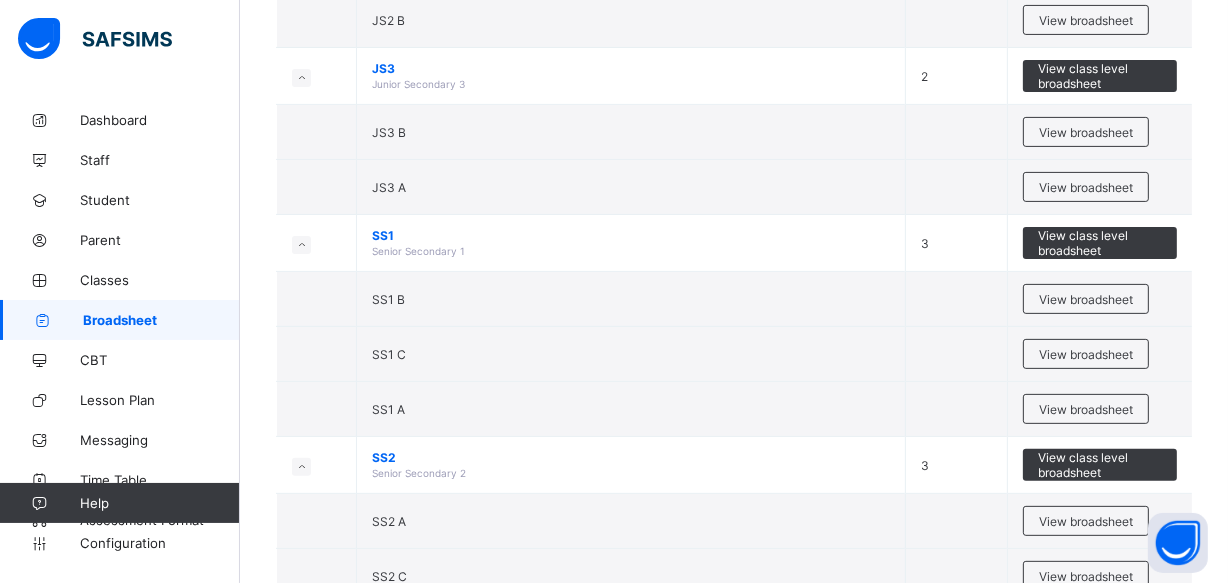 scroll, scrollTop: 818, scrollLeft: 0, axis: vertical 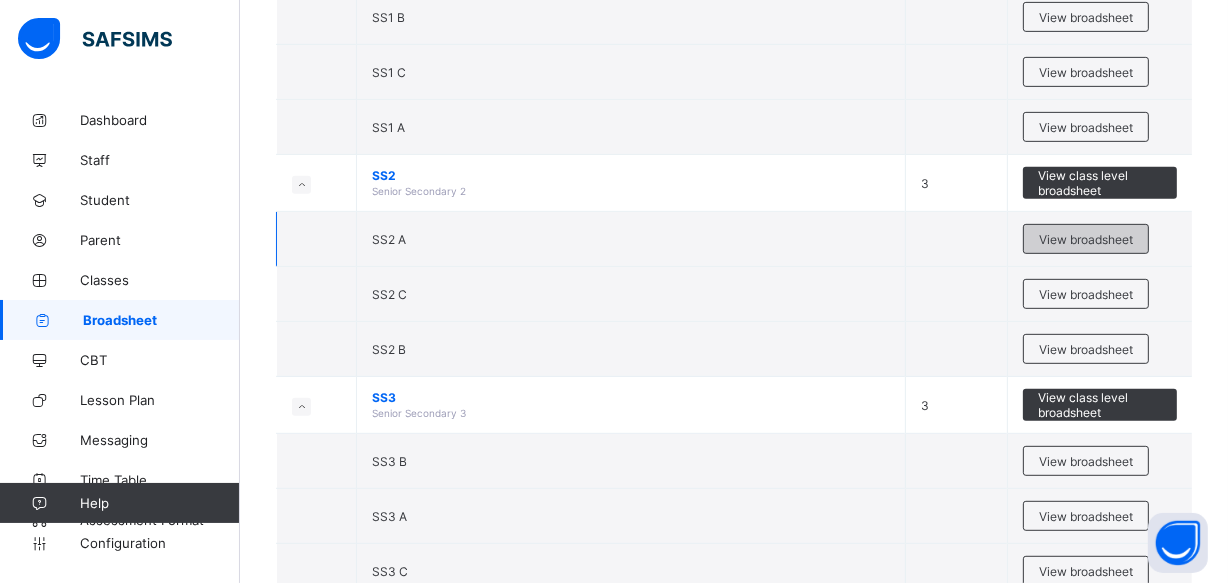 click on "View broadsheet" at bounding box center (1086, 239) 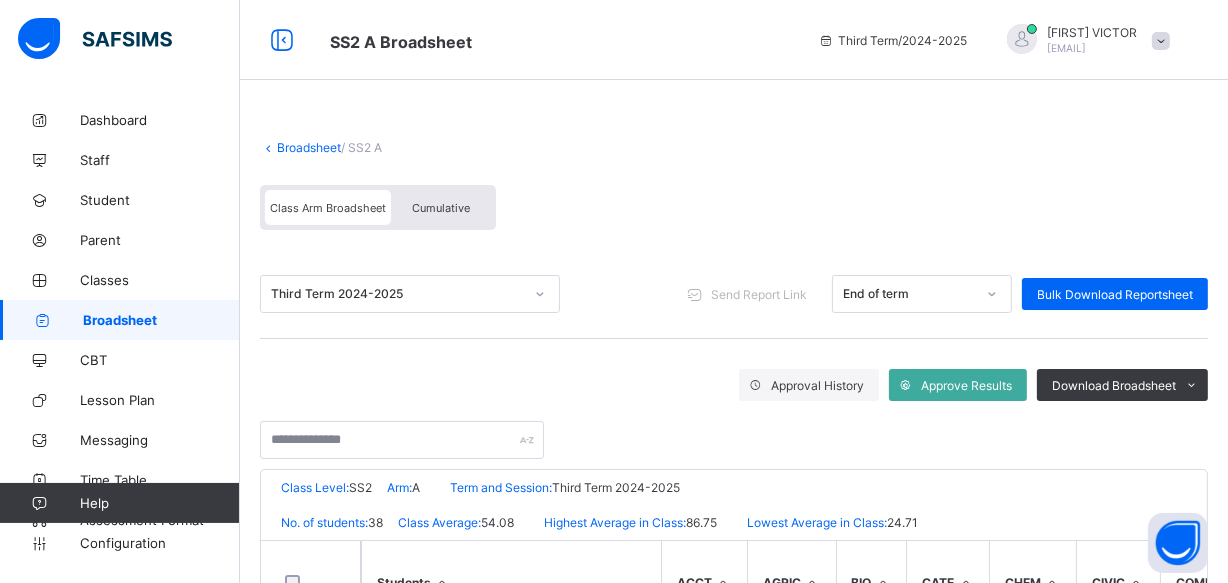 click on "Cumulative" at bounding box center (441, 208) 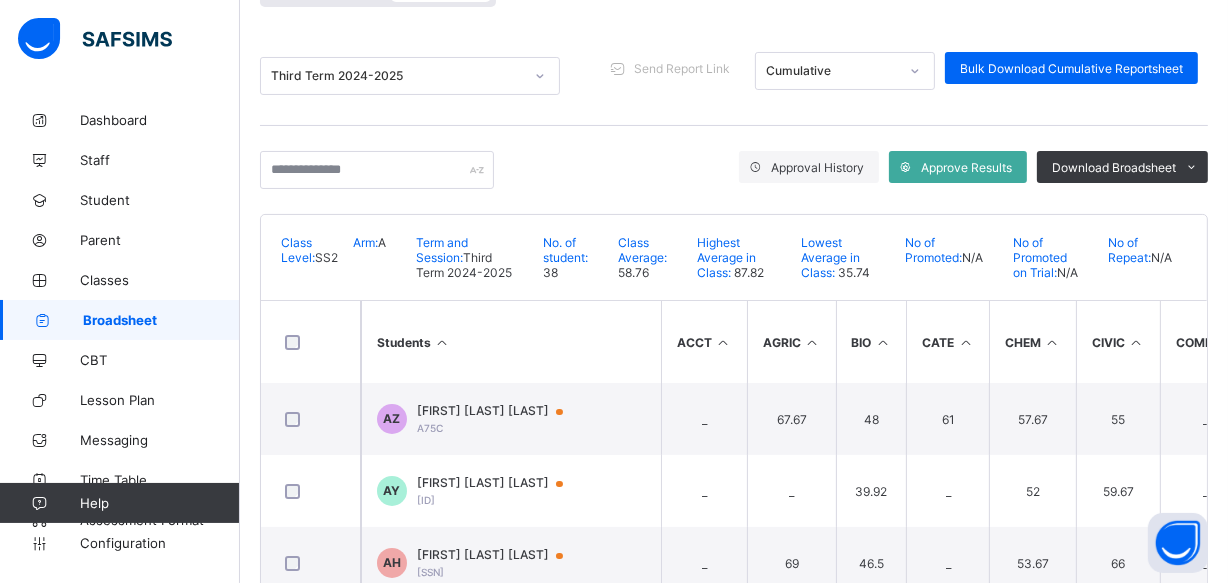 scroll, scrollTop: 272, scrollLeft: 0, axis: vertical 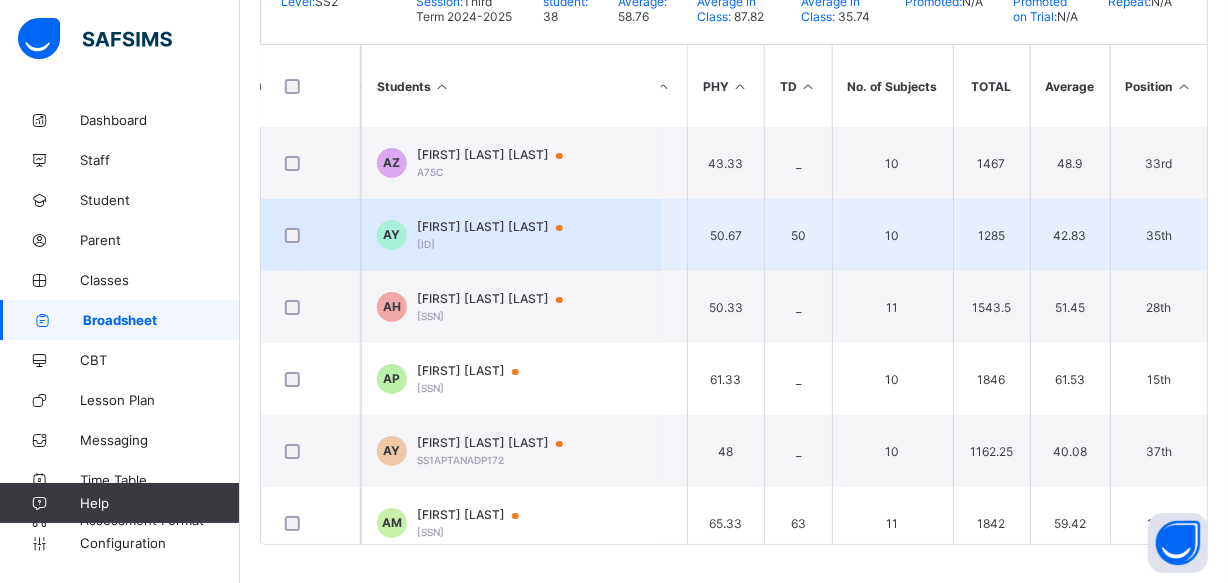 click on "[FIRST] [LAST] [LAST]" at bounding box center (499, 227) 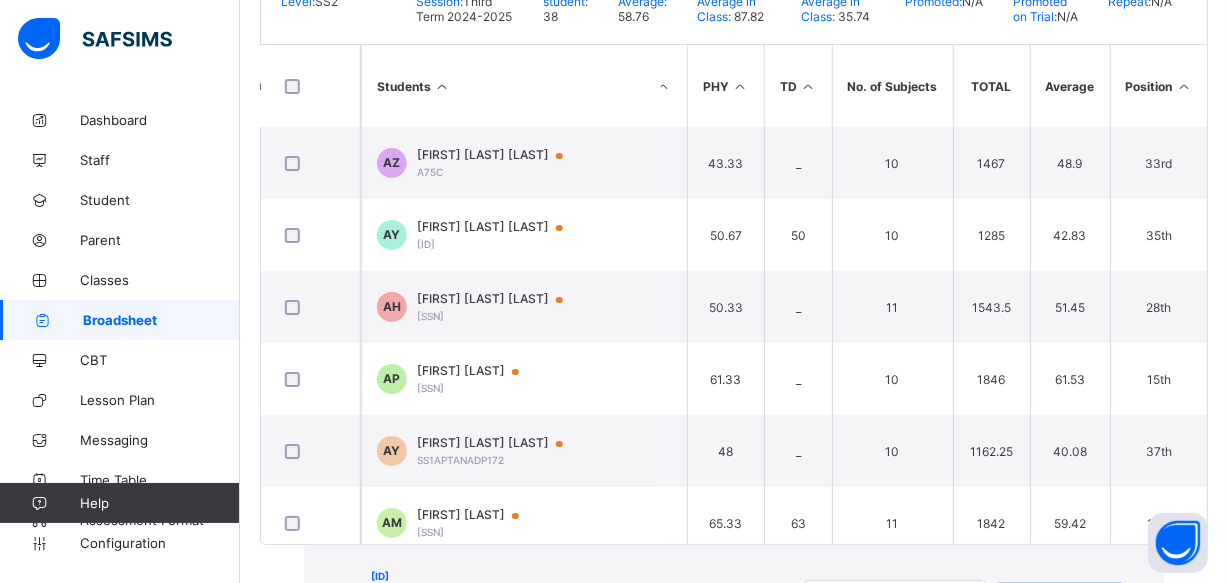 click on "View Reportsheet" at bounding box center (1059, 599) 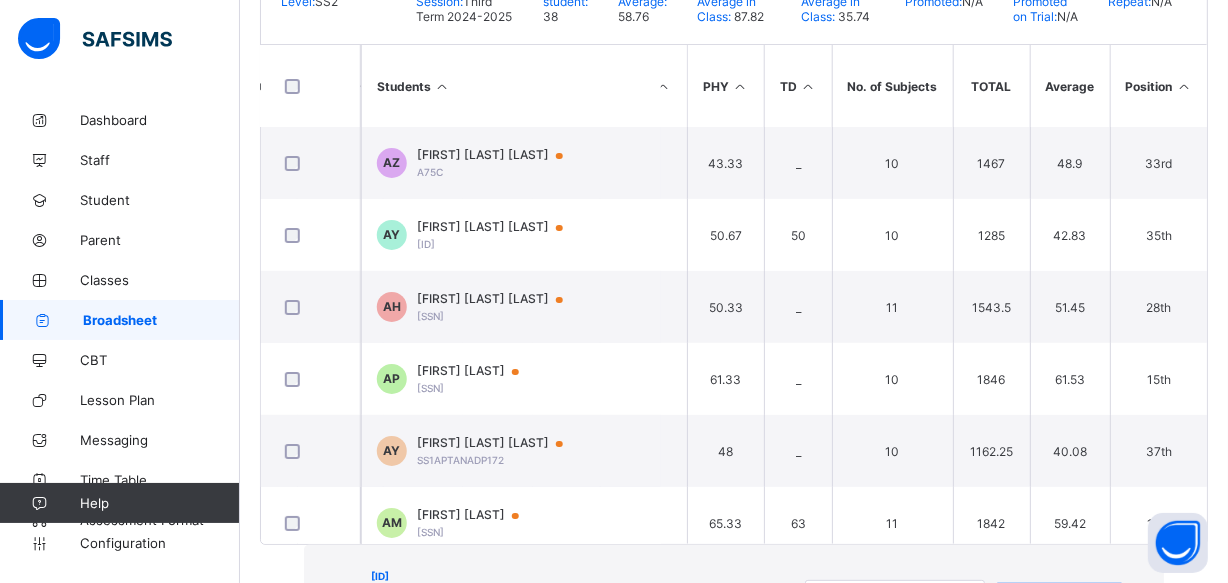 scroll, scrollTop: 533, scrollLeft: 0, axis: vertical 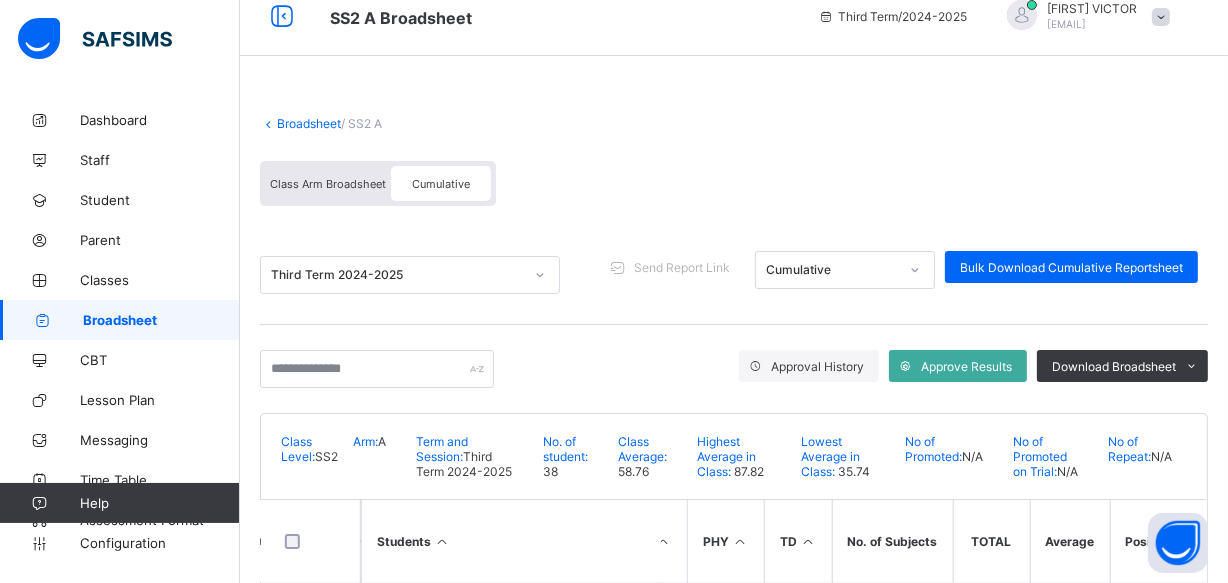 click on "Broadsheet" at bounding box center (161, 320) 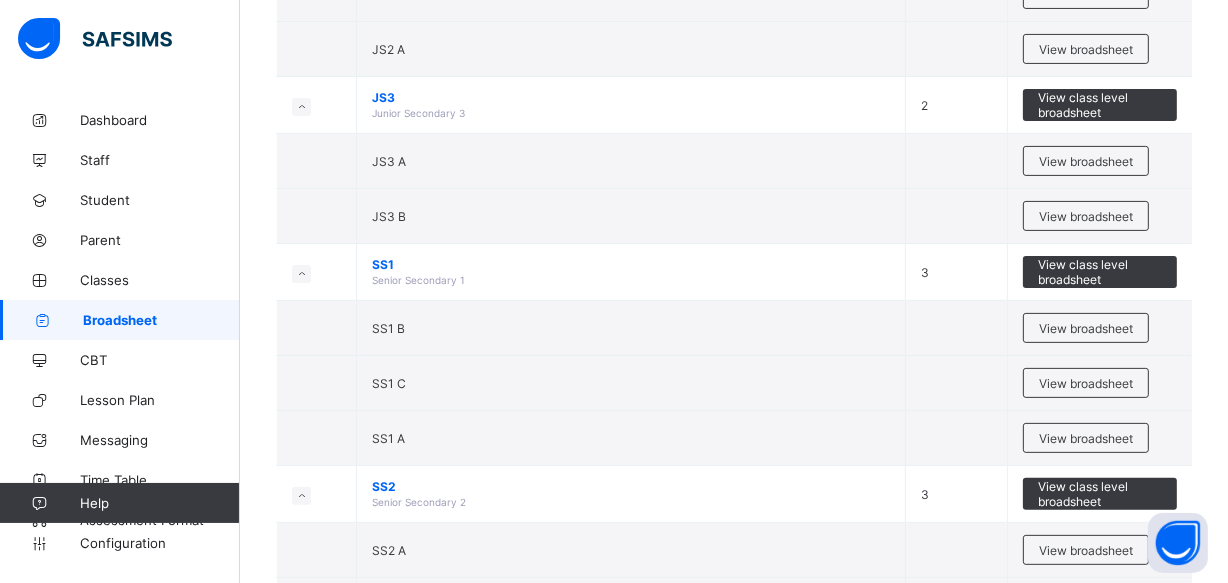 scroll, scrollTop: 545, scrollLeft: 0, axis: vertical 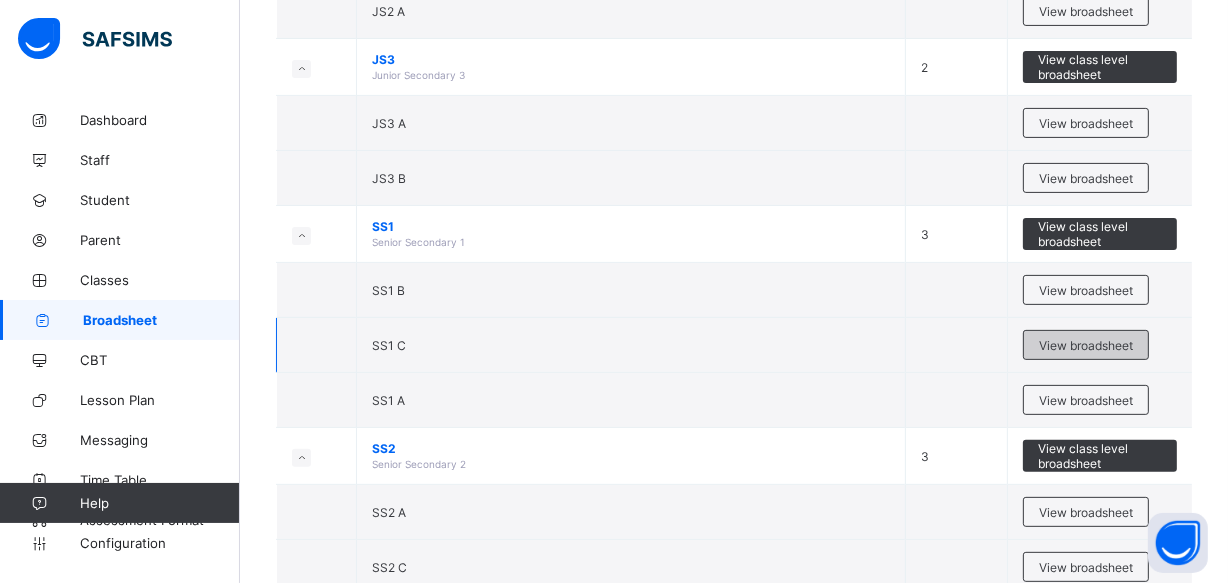 click on "View broadsheet" at bounding box center (1086, 345) 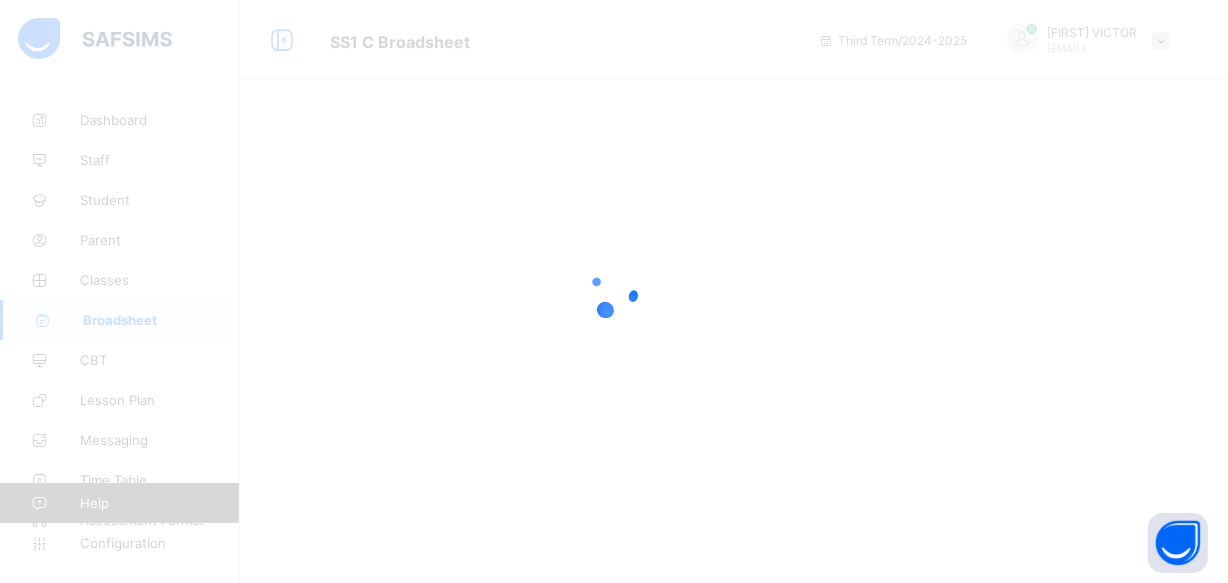 scroll, scrollTop: 0, scrollLeft: 0, axis: both 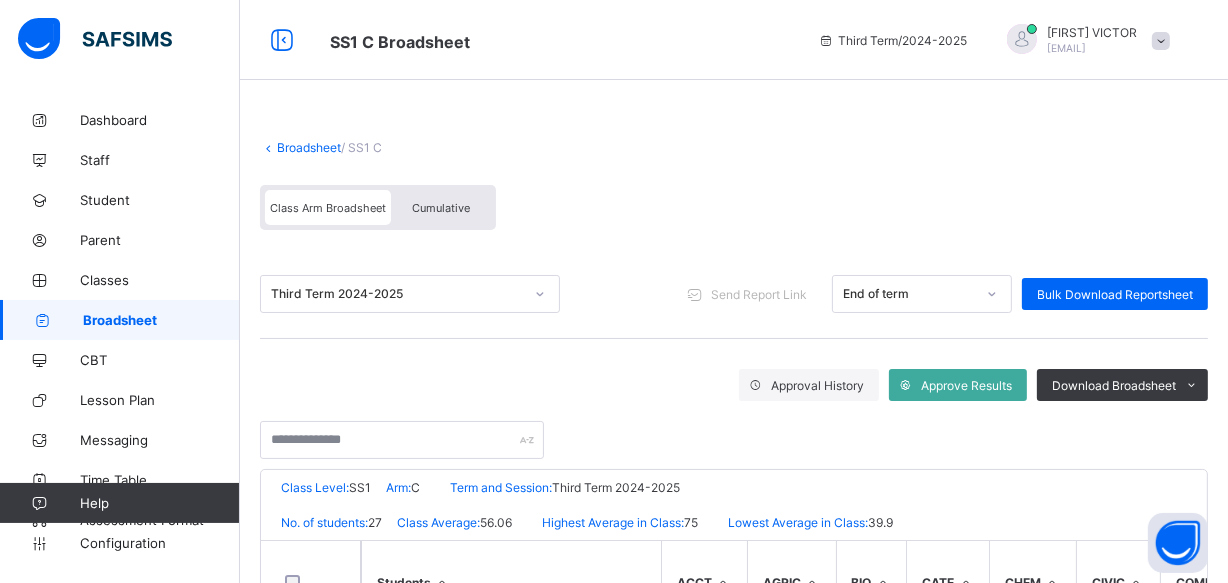 click on "Cumulative" at bounding box center [441, 208] 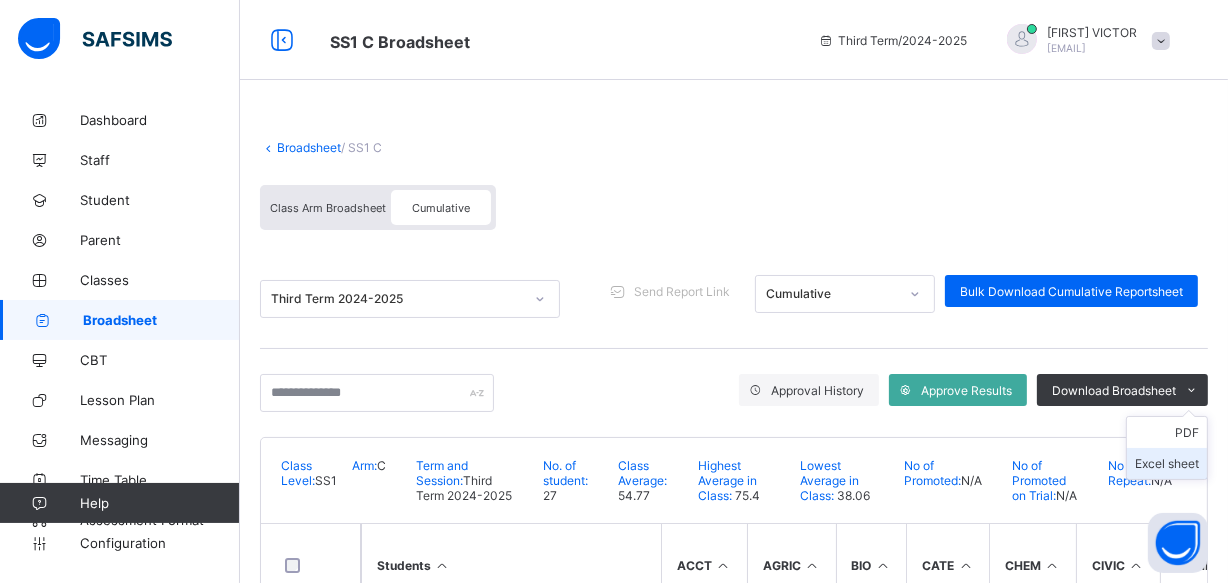 click on "Excel sheet" at bounding box center [1167, 463] 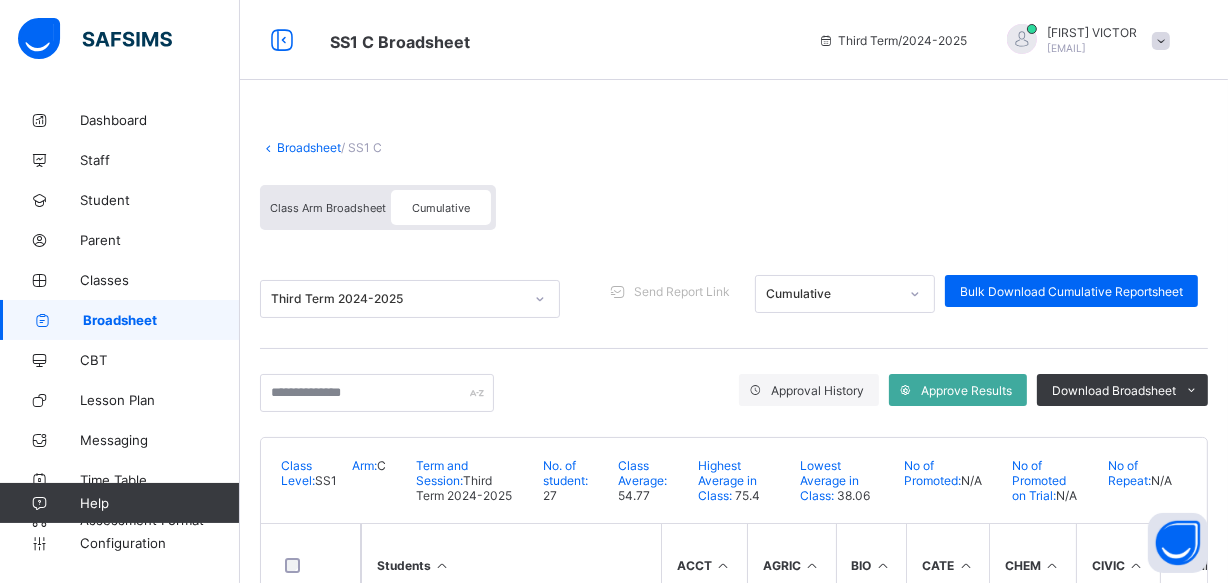 click on "Broadsheet" at bounding box center [161, 320] 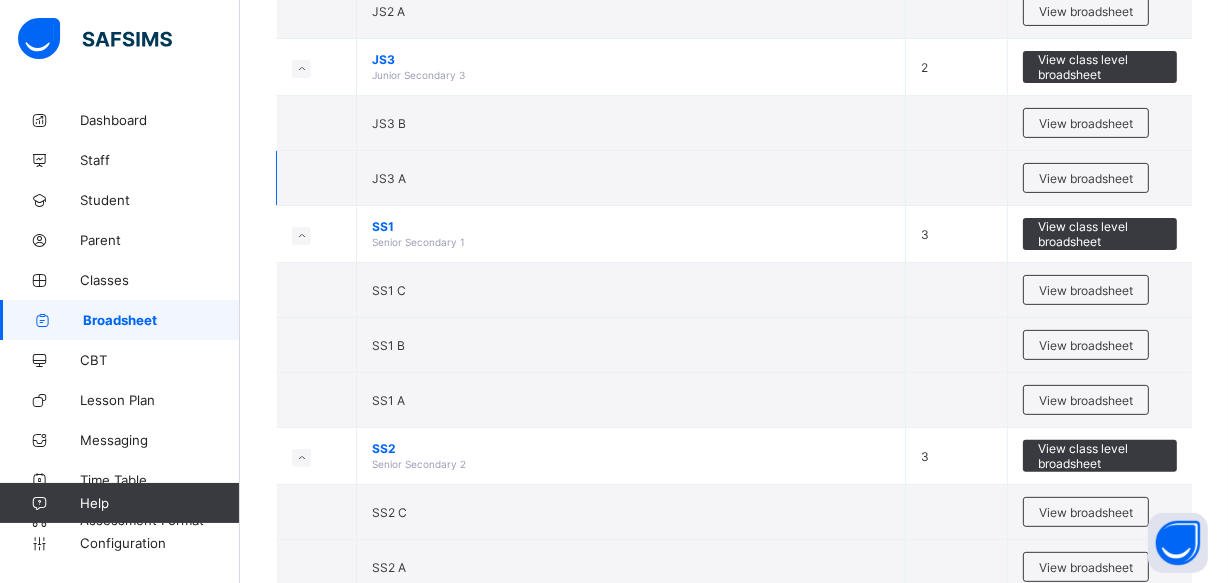 scroll, scrollTop: 636, scrollLeft: 0, axis: vertical 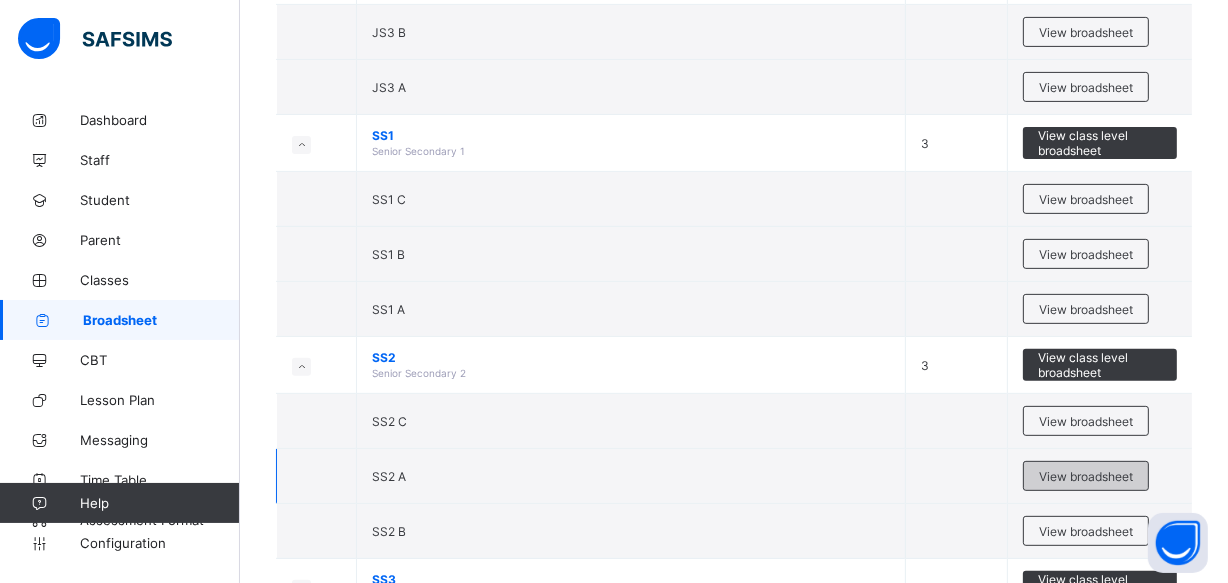 click on "View broadsheet" at bounding box center [1086, 476] 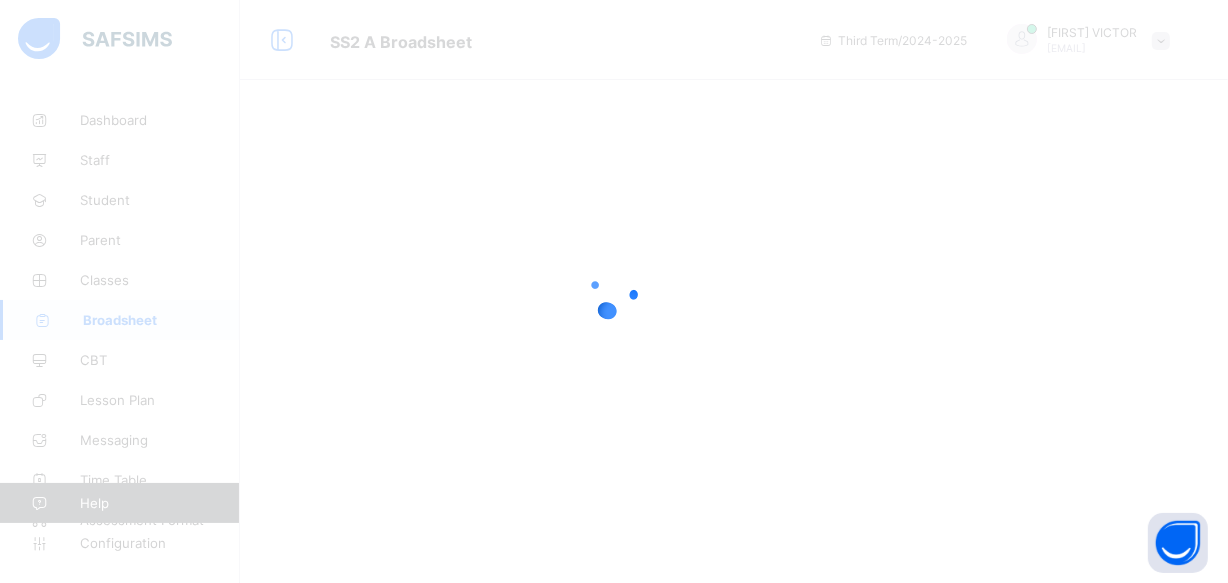 scroll, scrollTop: 0, scrollLeft: 0, axis: both 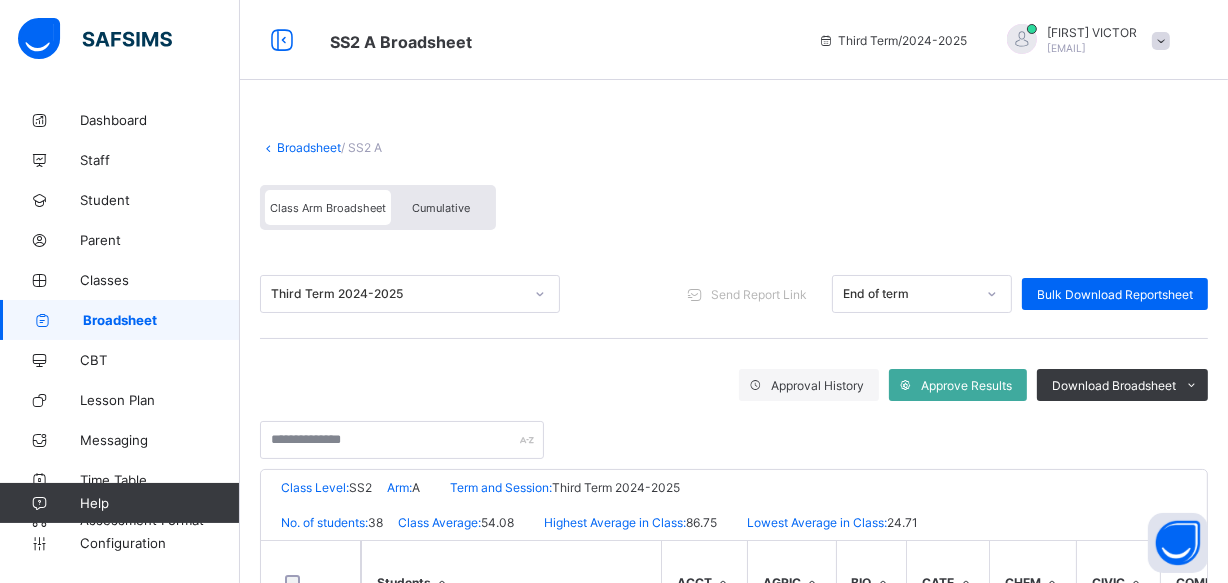 click on "Cumulative" at bounding box center [441, 208] 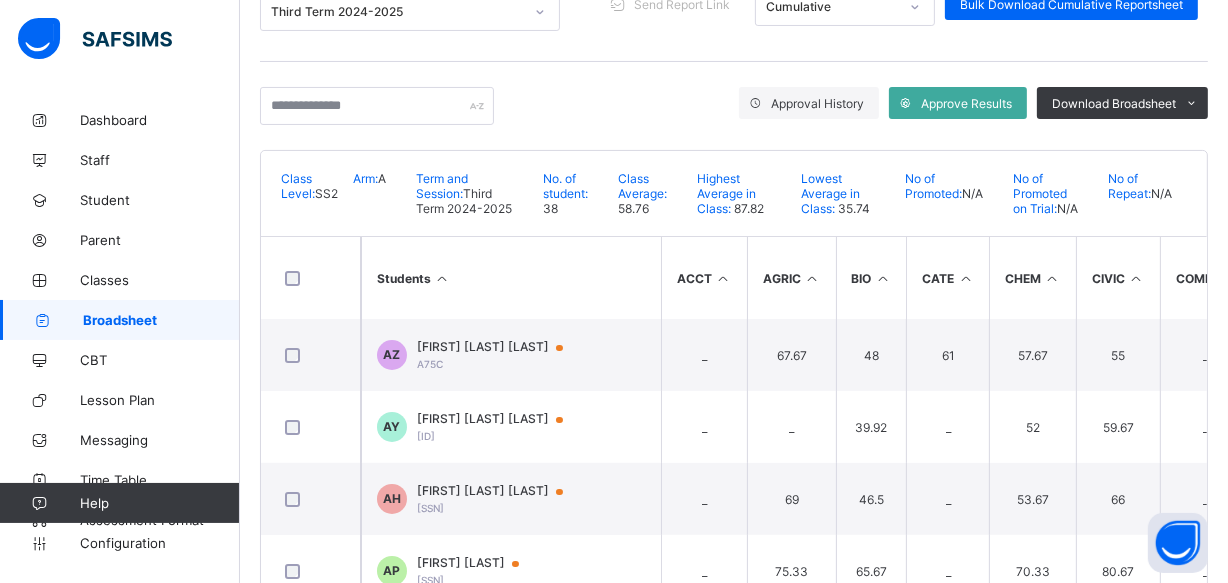 scroll, scrollTop: 363, scrollLeft: 0, axis: vertical 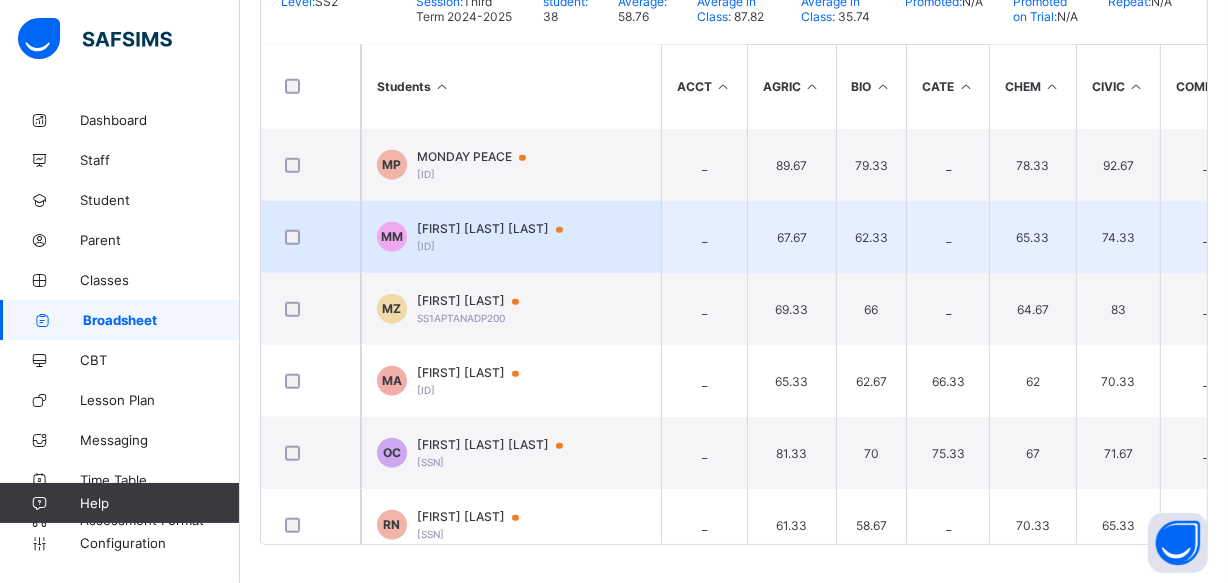 click on "[FIRST] [LAST] [LAST]" at bounding box center (499, 229) 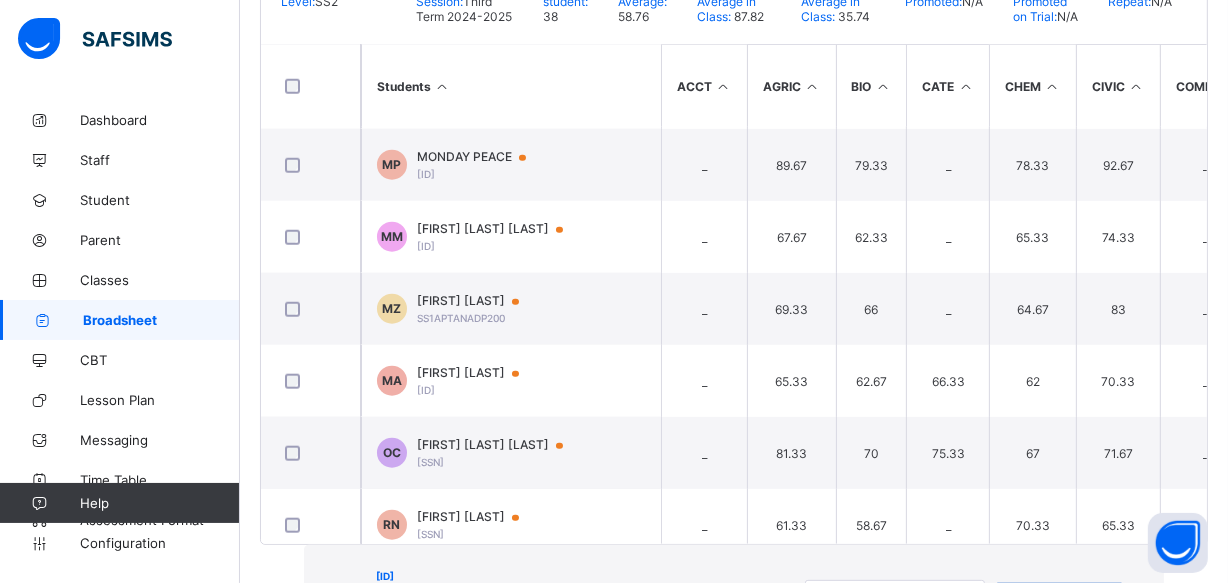 click on "View Reportsheet" at bounding box center (1059, 599) 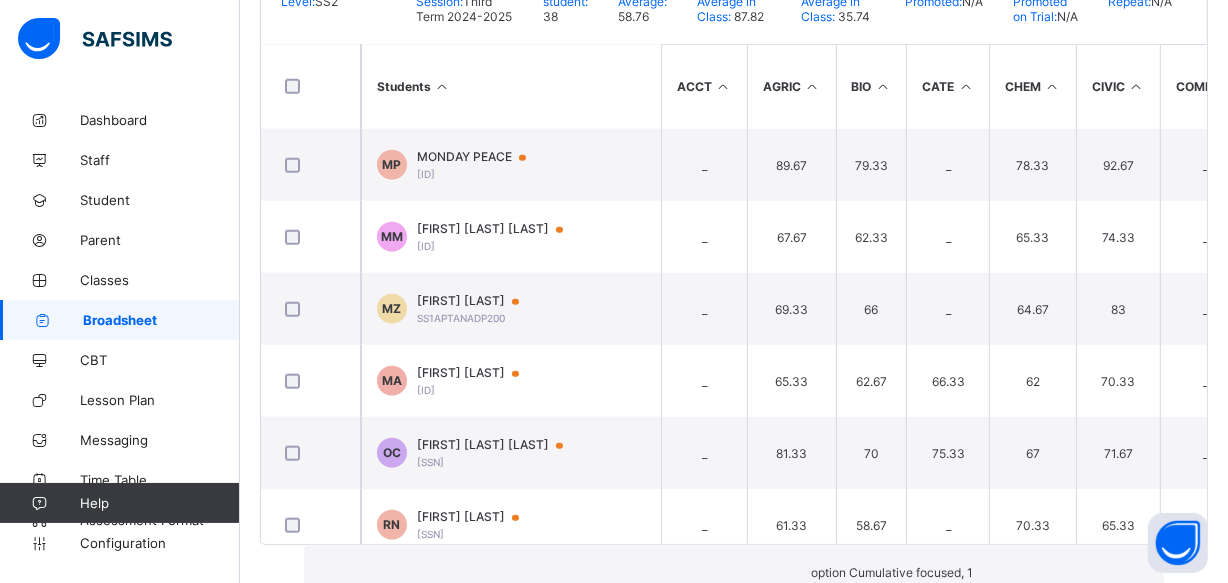 click 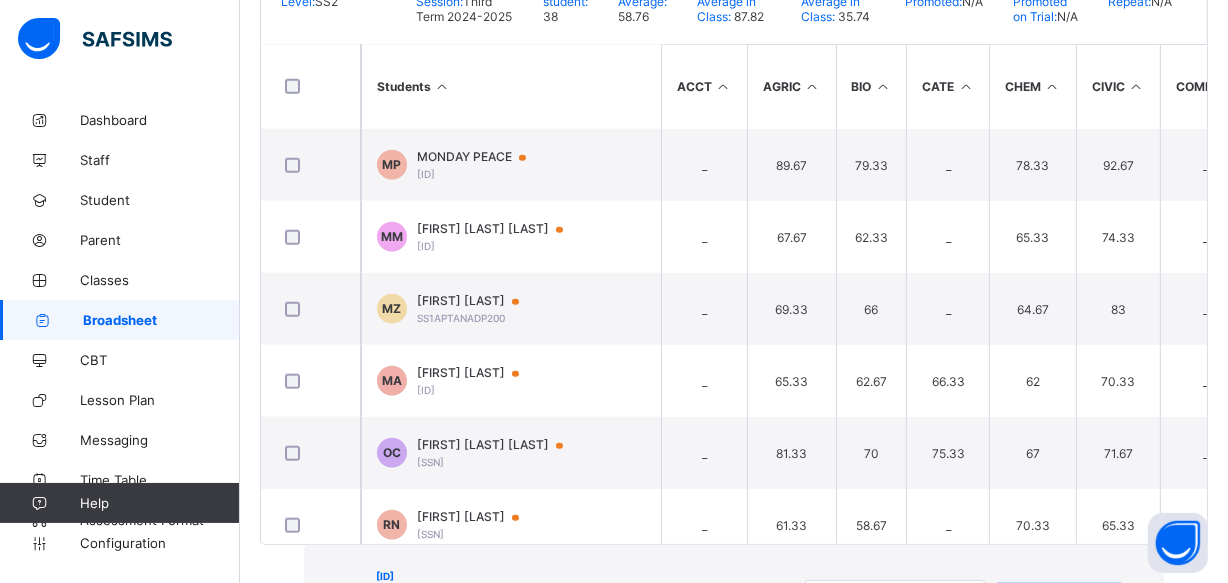 click on "MM [ID] [FIRST] [LAST] undefined undefined Pending Cumulative View Reportsheet" at bounding box center (734, 599) 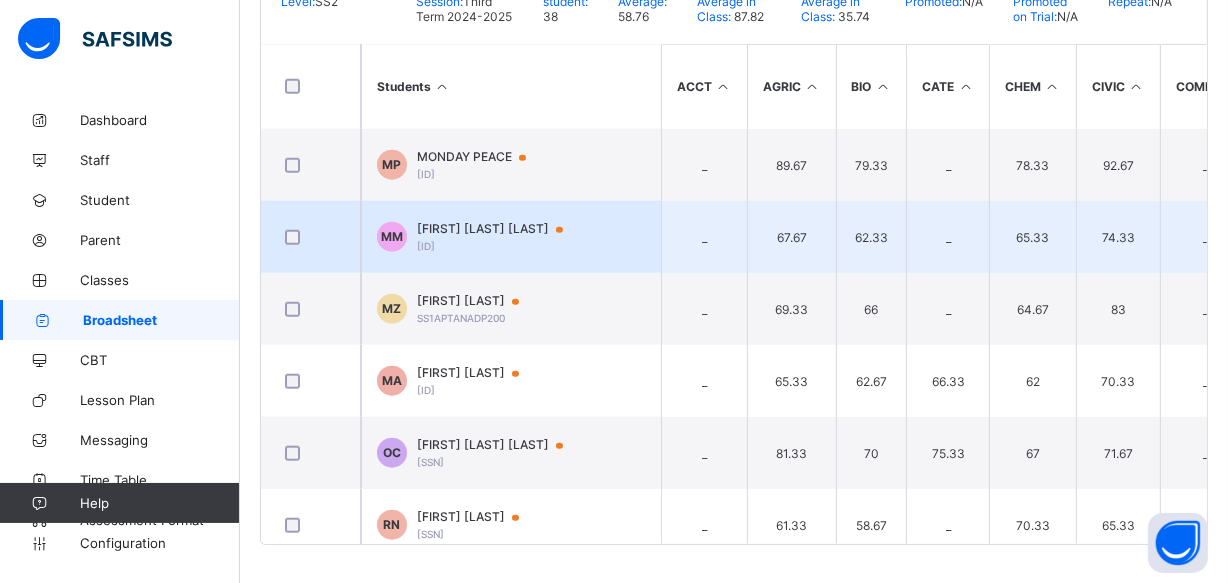 click on "[FIRST] [LAST] [LAST]" at bounding box center [499, 229] 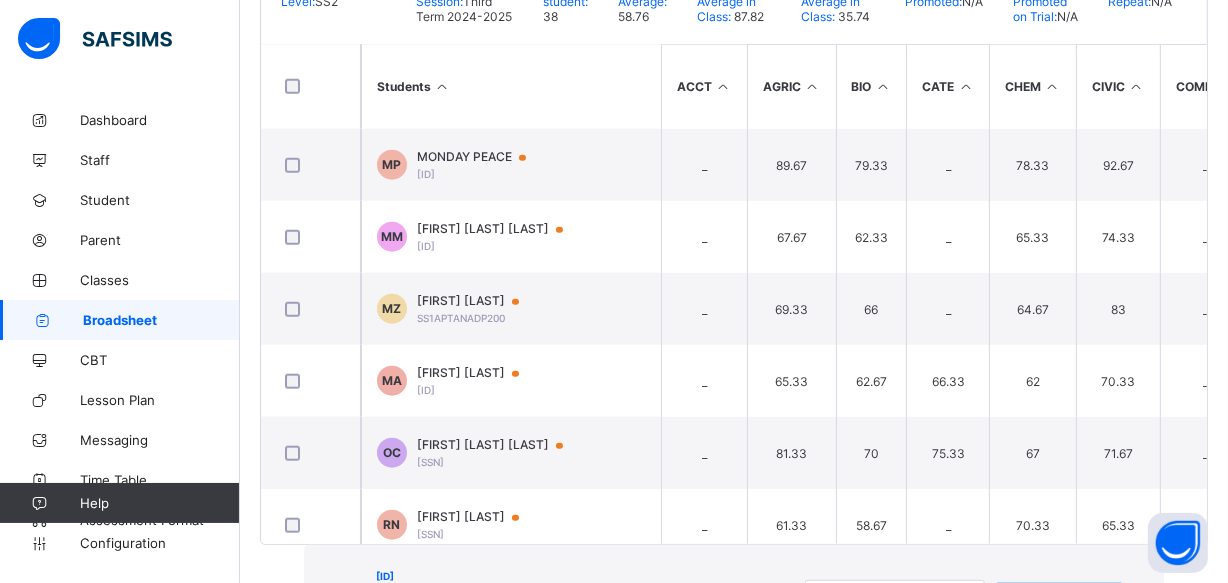 scroll, scrollTop: 533, scrollLeft: 0, axis: vertical 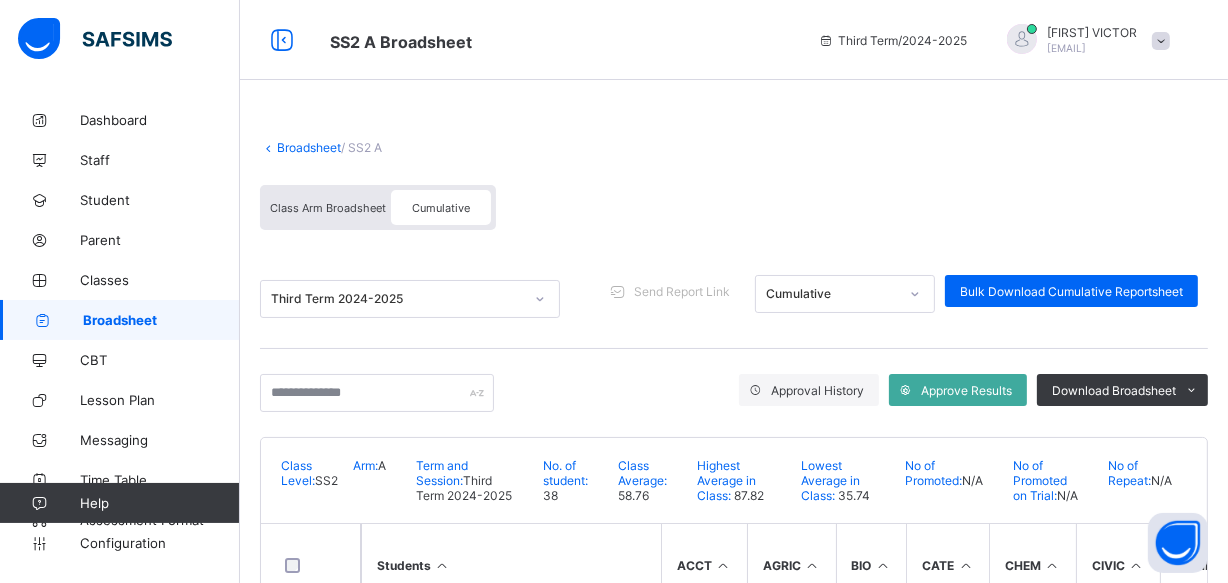 click on "Class Arm Broadsheet" at bounding box center (328, 208) 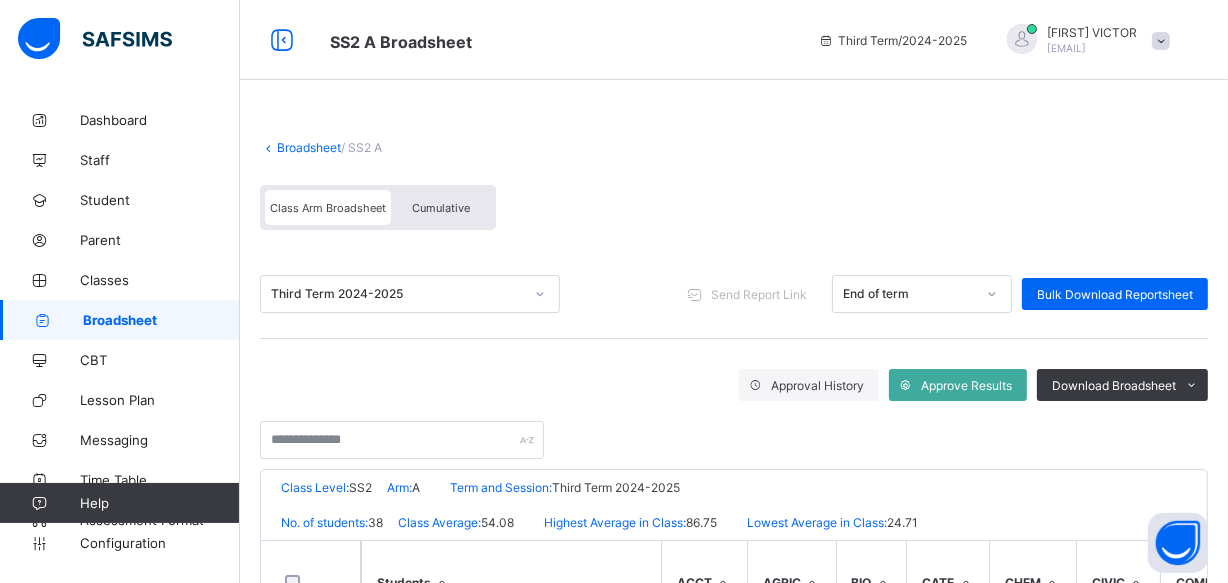 click on "Class Arm Broadsheet" at bounding box center [328, 208] 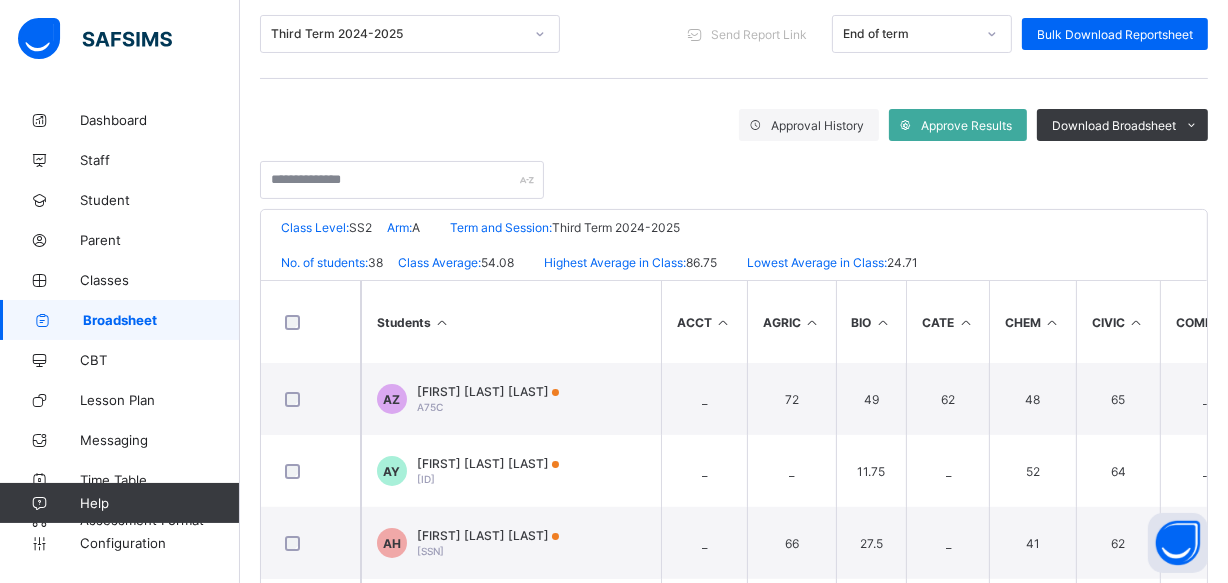 scroll, scrollTop: 272, scrollLeft: 0, axis: vertical 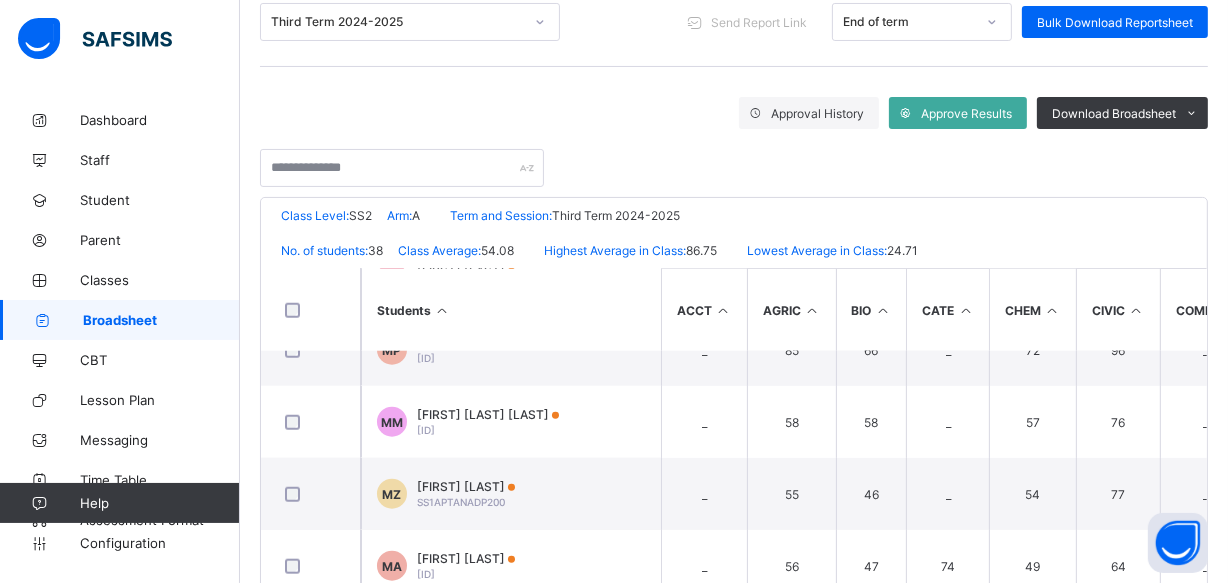 click on "[FIRST] [LAST] [LAST]" at bounding box center [488, 414] 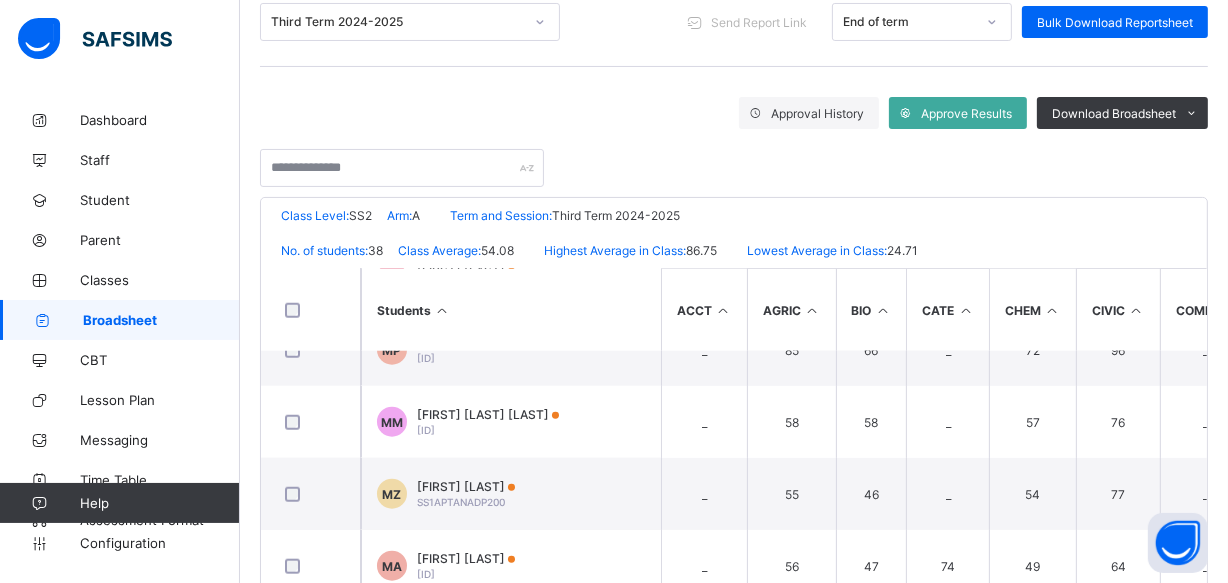 click on "View Reportsheet" at bounding box center (1059, 823) 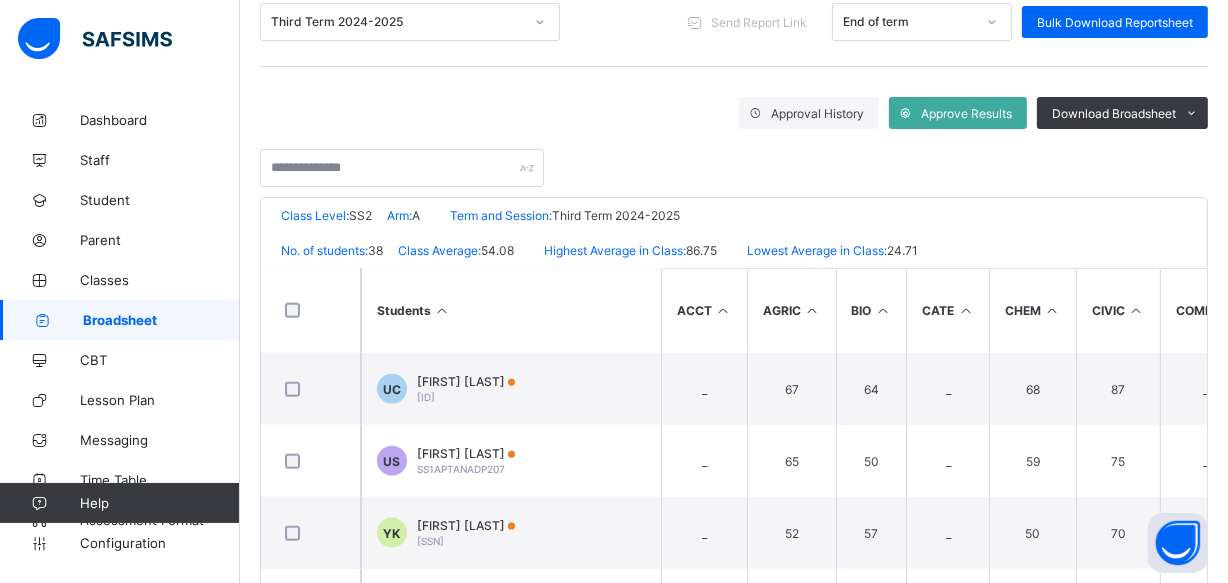 scroll, scrollTop: 2325, scrollLeft: 0, axis: vertical 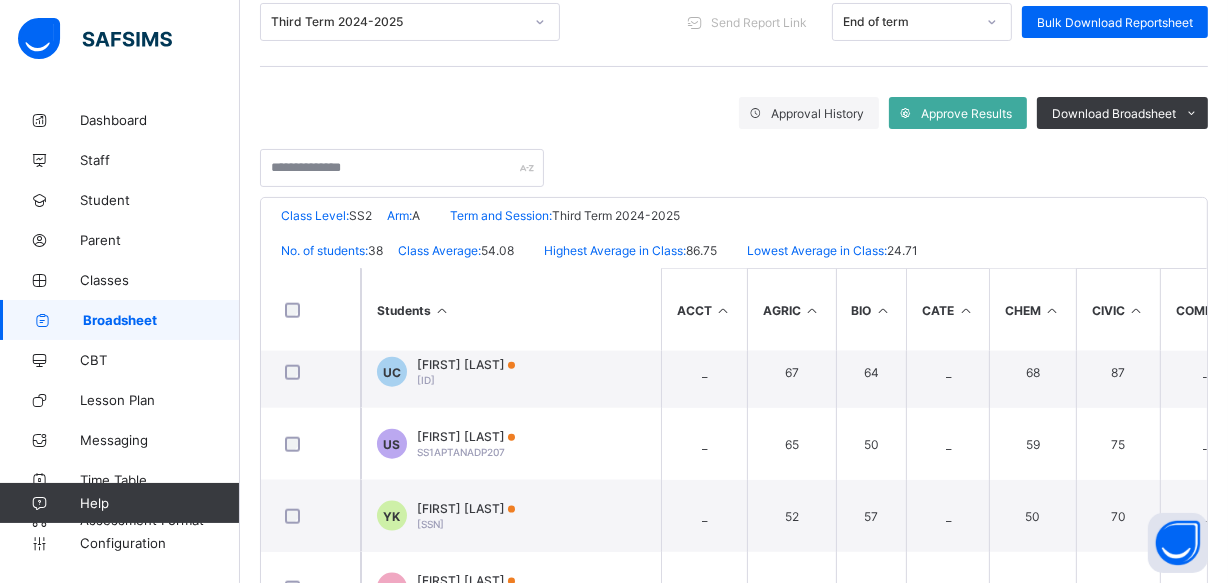 click on "Broadsheet" at bounding box center (161, 320) 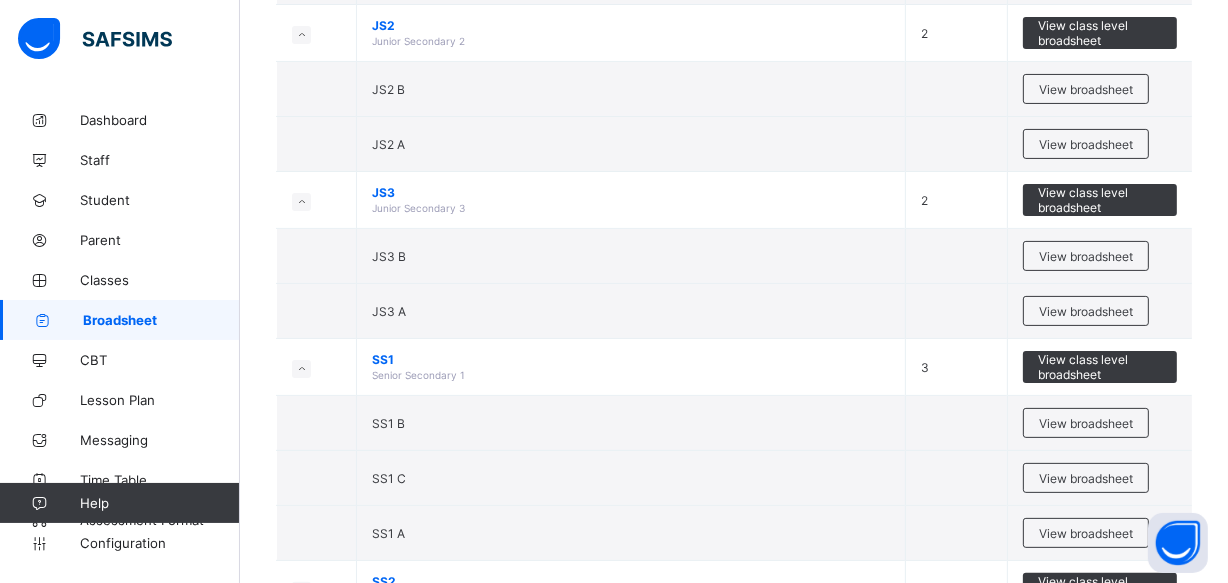 scroll, scrollTop: 454, scrollLeft: 0, axis: vertical 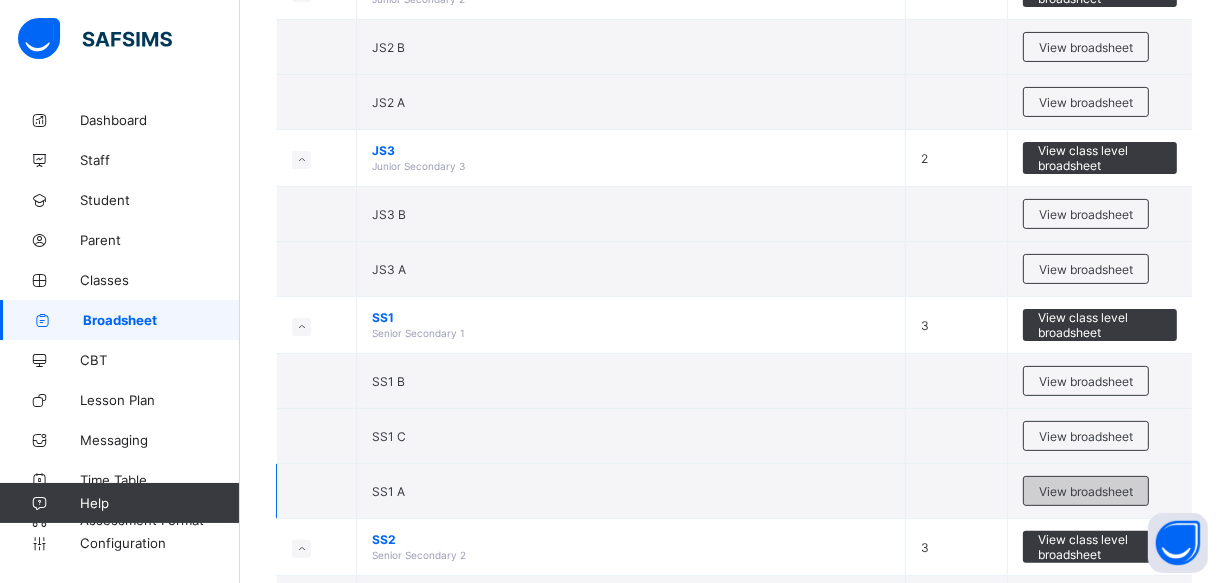 click on "View broadsheet" at bounding box center [1086, 491] 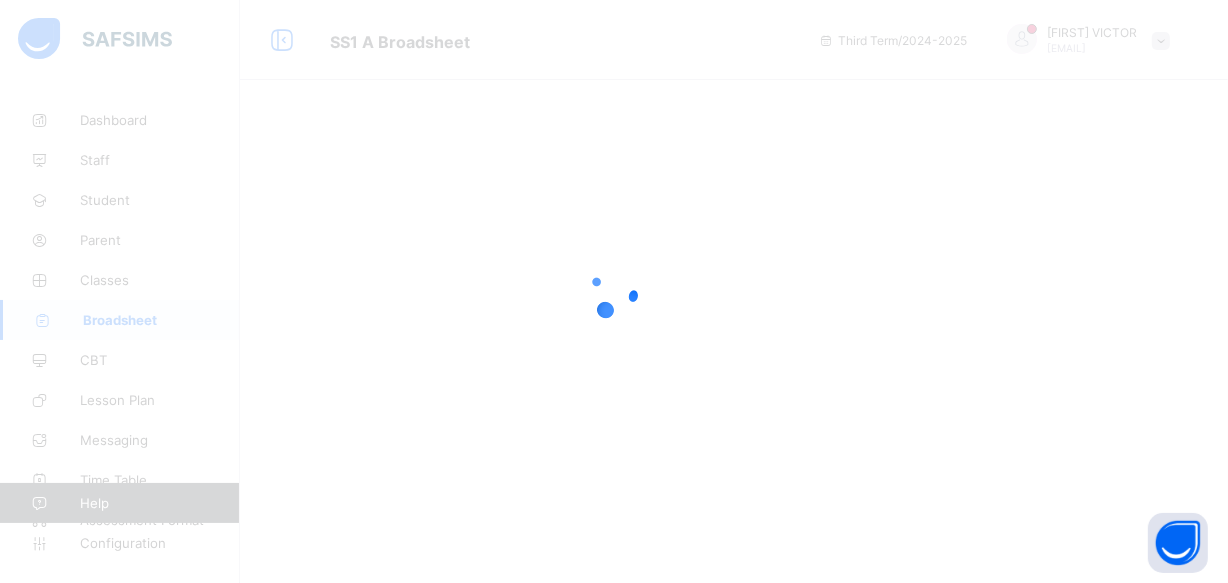 scroll, scrollTop: 0, scrollLeft: 0, axis: both 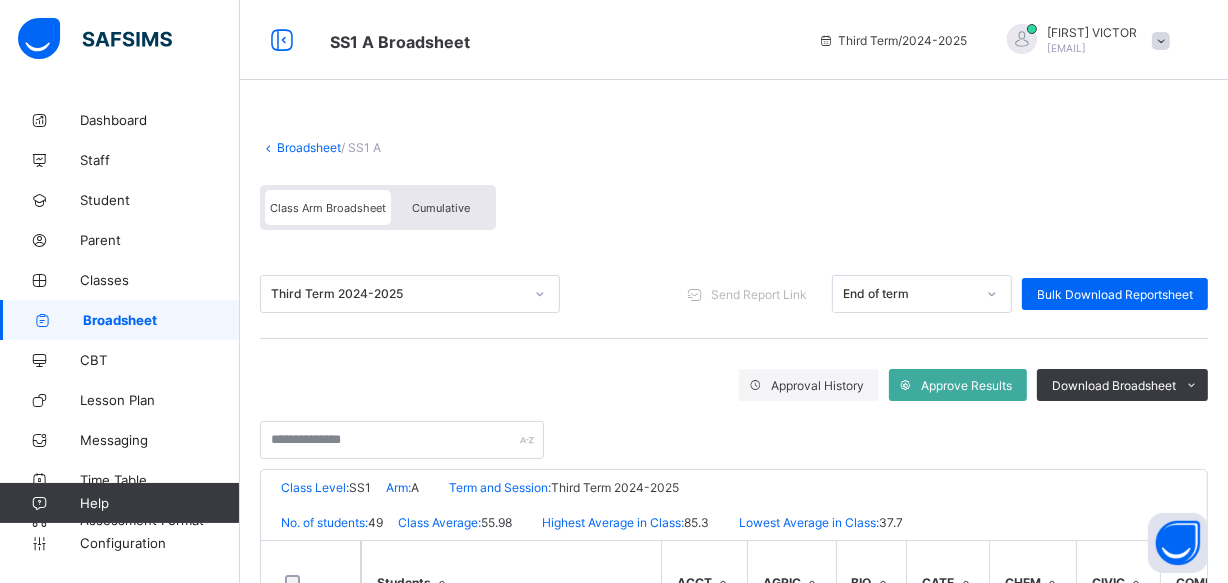 click on "Cumulative" at bounding box center (441, 208) 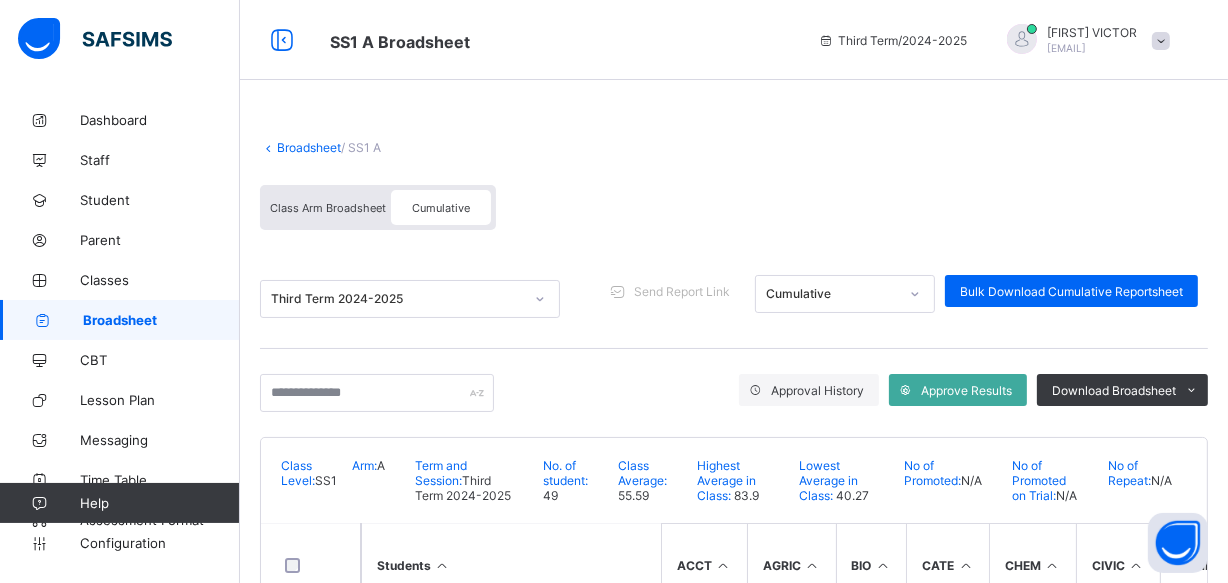 scroll, scrollTop: 272, scrollLeft: 0, axis: vertical 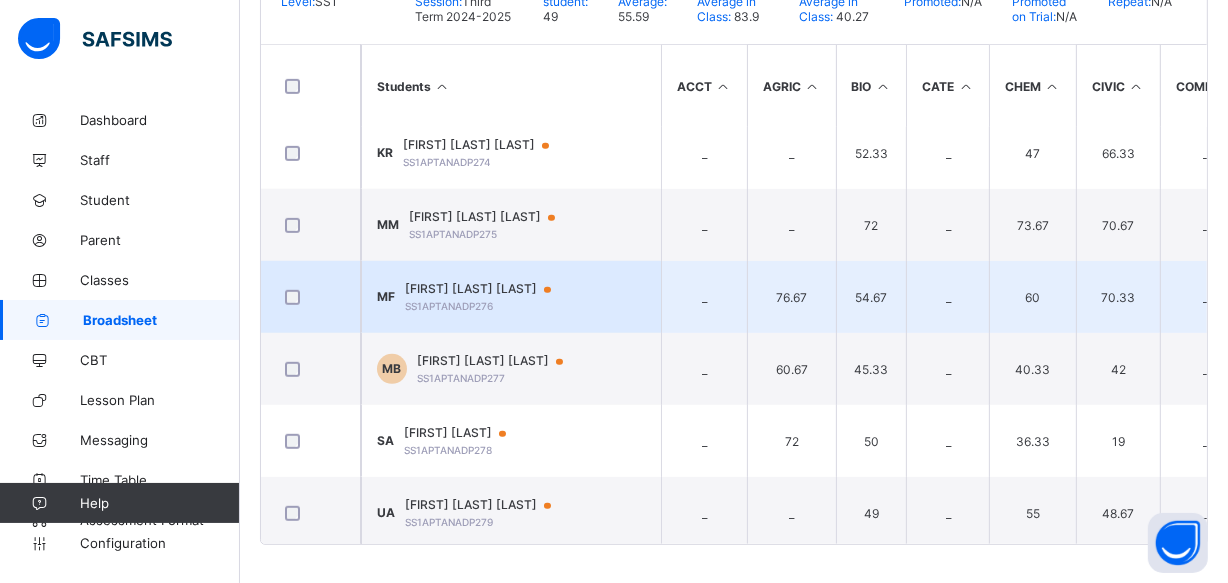 click on "[FIRST] [LAST] [LAST]" at bounding box center [487, 289] 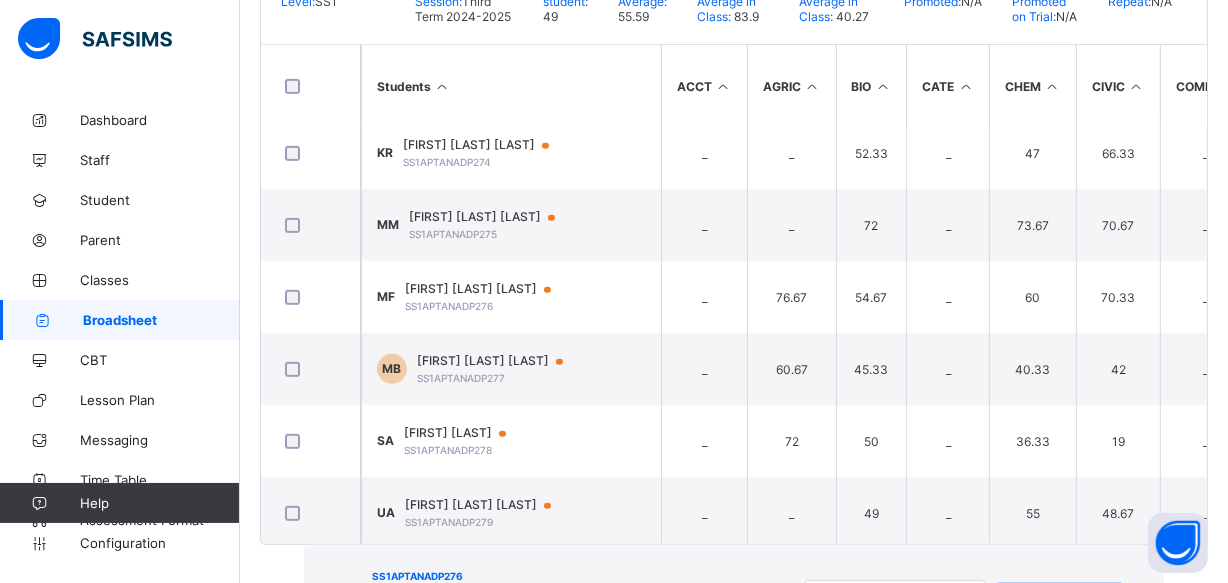 scroll, scrollTop: 0, scrollLeft: 0, axis: both 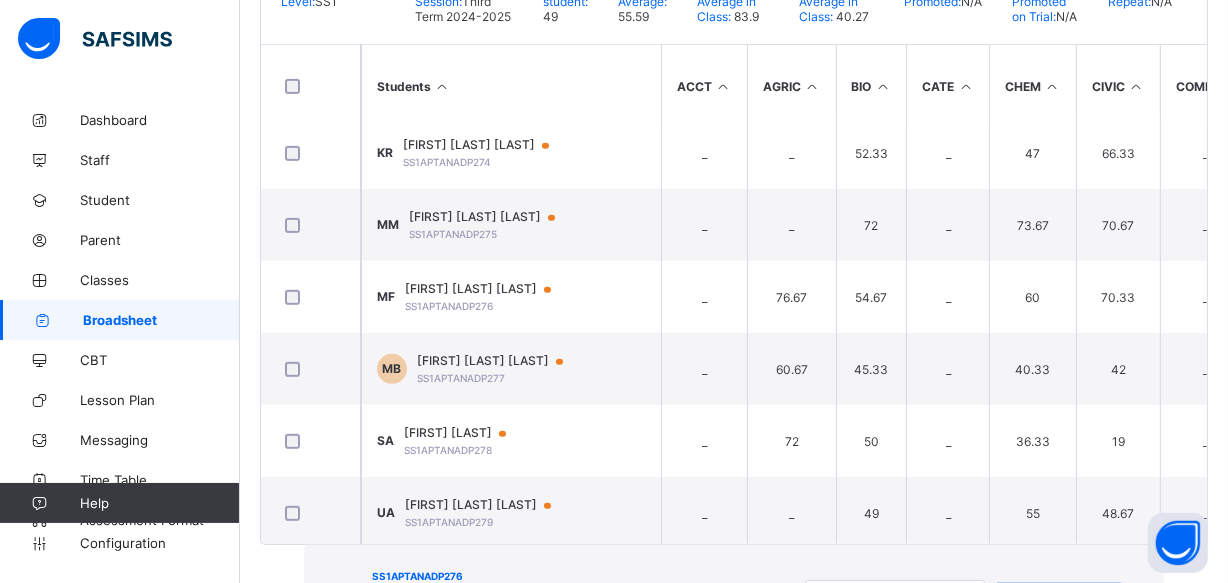 click on "View Reportsheet" at bounding box center (1059, 599) 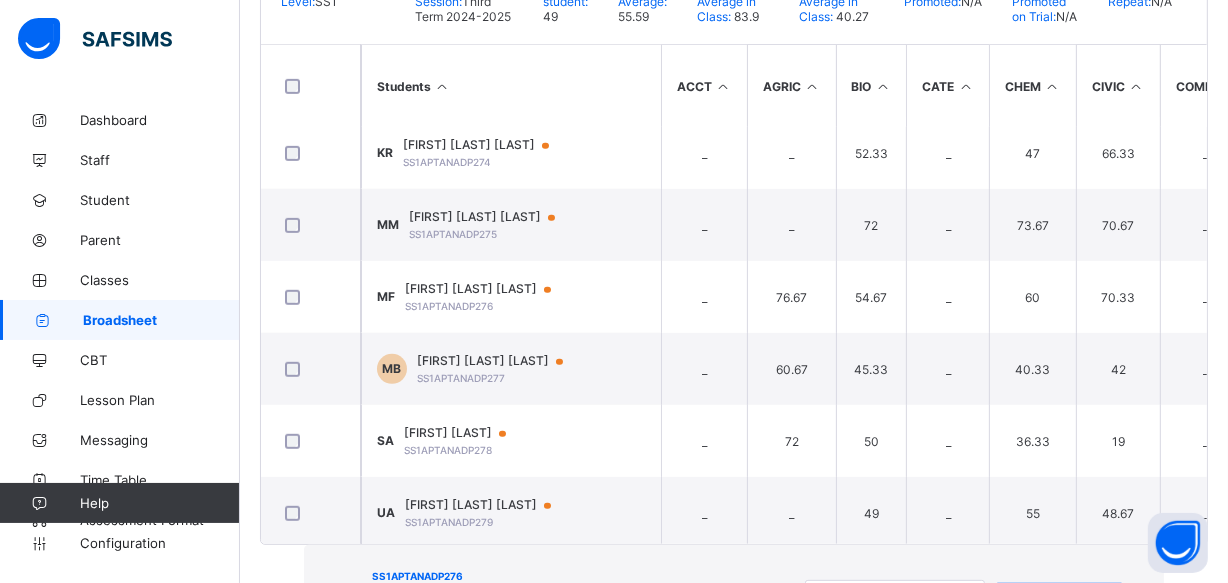 scroll, scrollTop: 533, scrollLeft: 0, axis: vertical 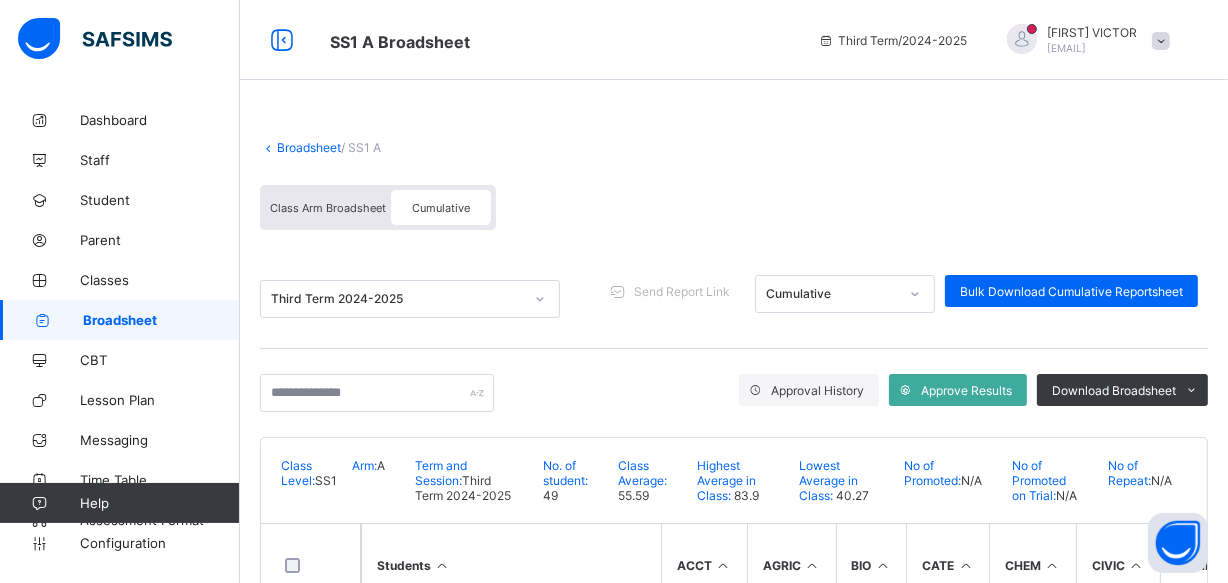 click on "Class Arm Broadsheet" at bounding box center (328, 208) 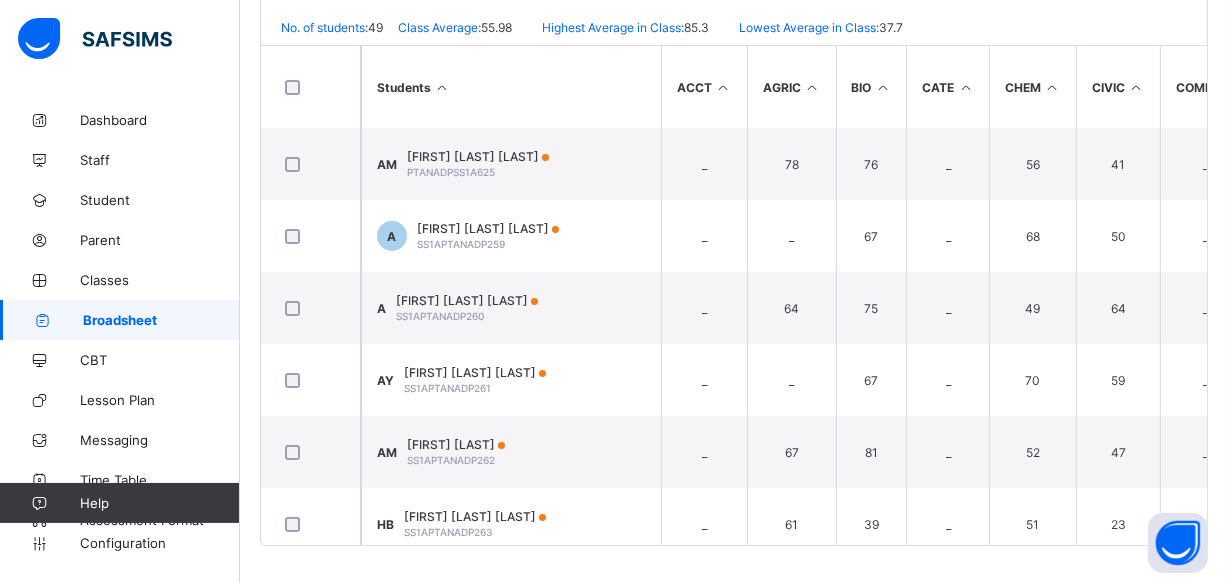 scroll, scrollTop: 496, scrollLeft: 0, axis: vertical 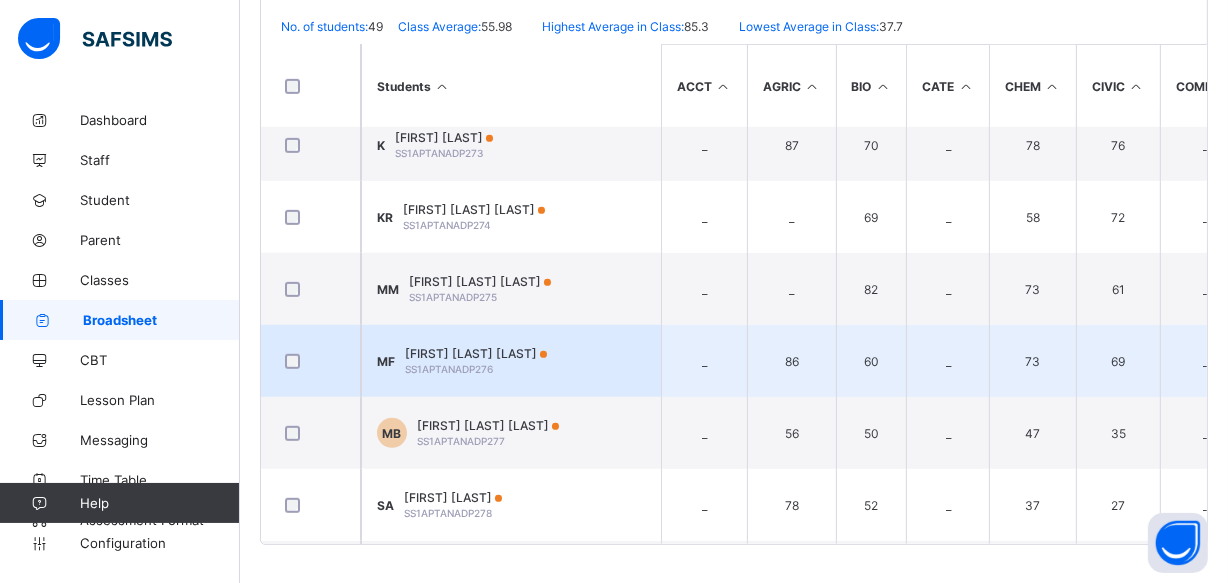 click on "[FIRST] [LAST] [ID]" at bounding box center [511, 361] 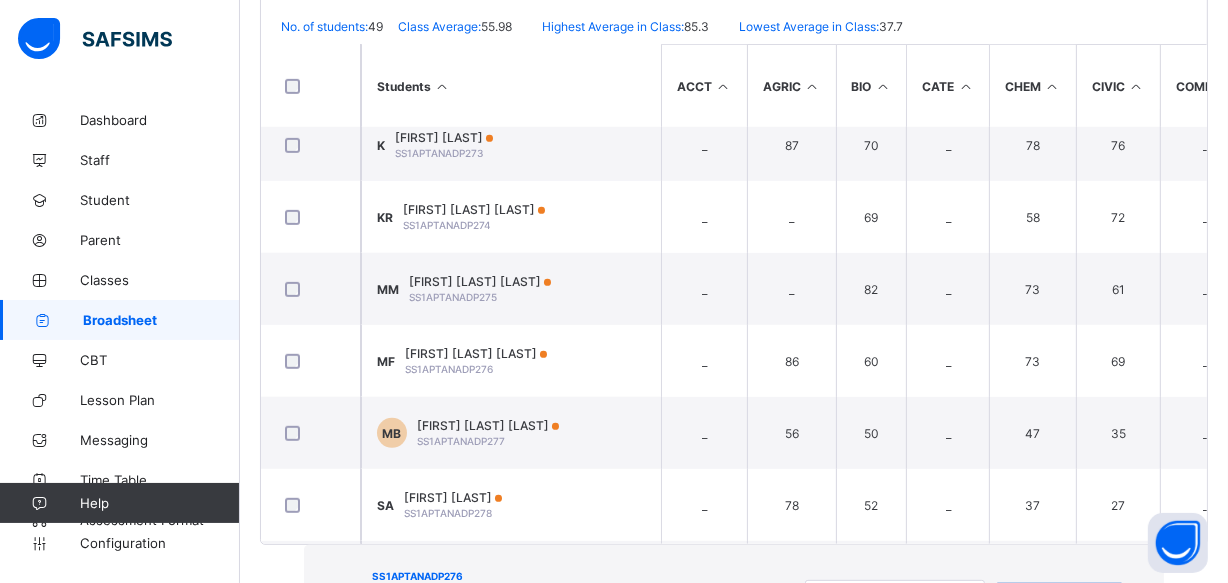 click on "View Reportsheet" at bounding box center [1059, 599] 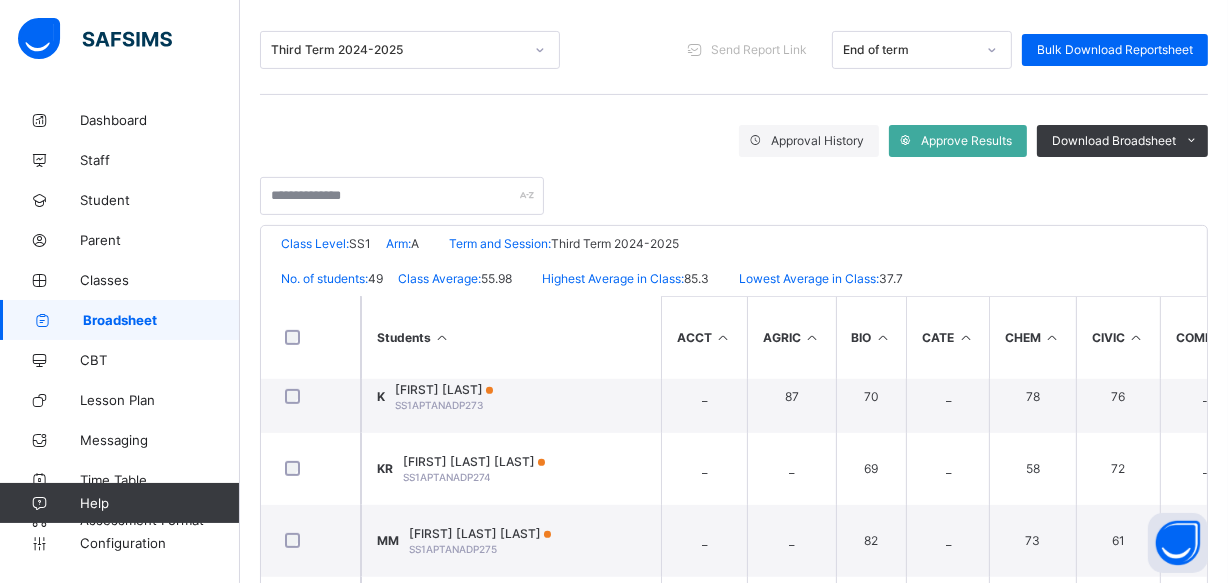 scroll, scrollTop: 574, scrollLeft: 0, axis: vertical 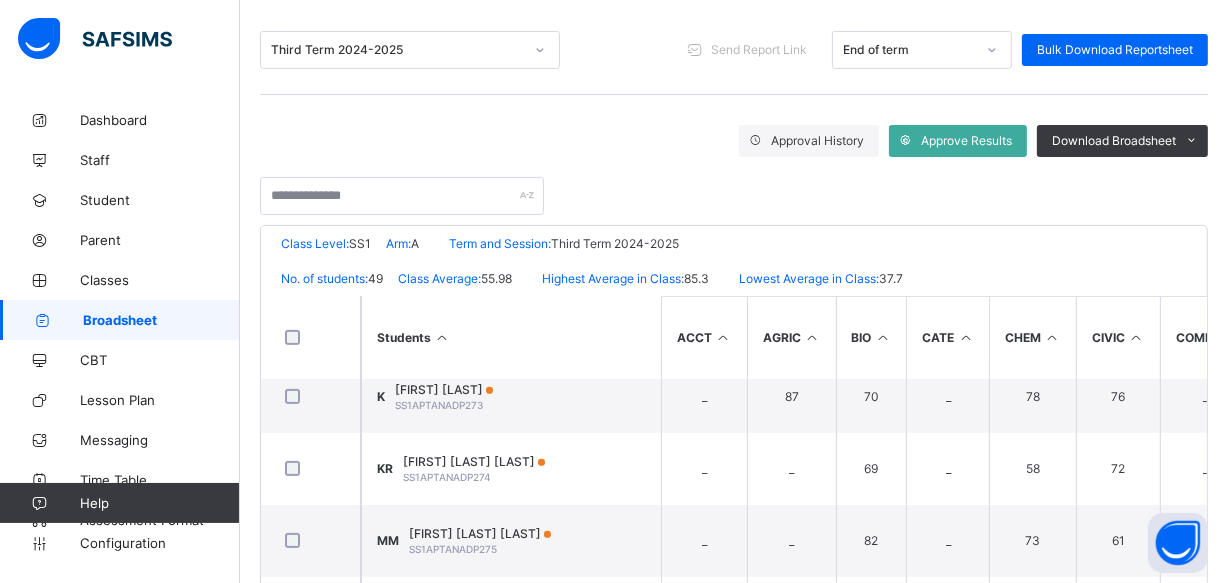 click on "Resume" at bounding box center (891, -281) 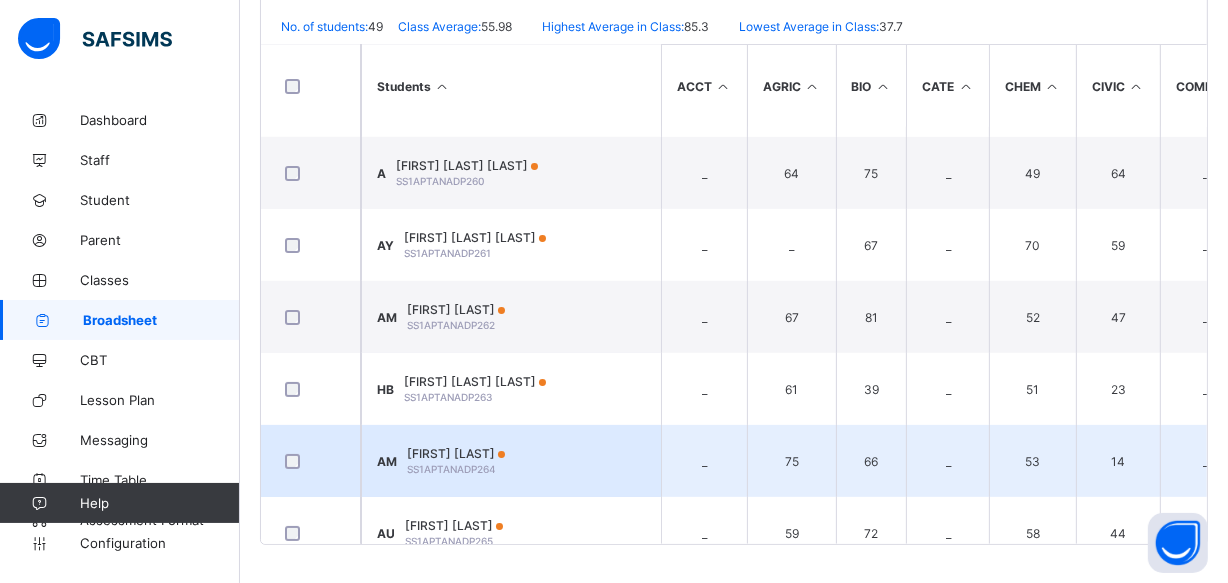 scroll, scrollTop: 0, scrollLeft: 0, axis: both 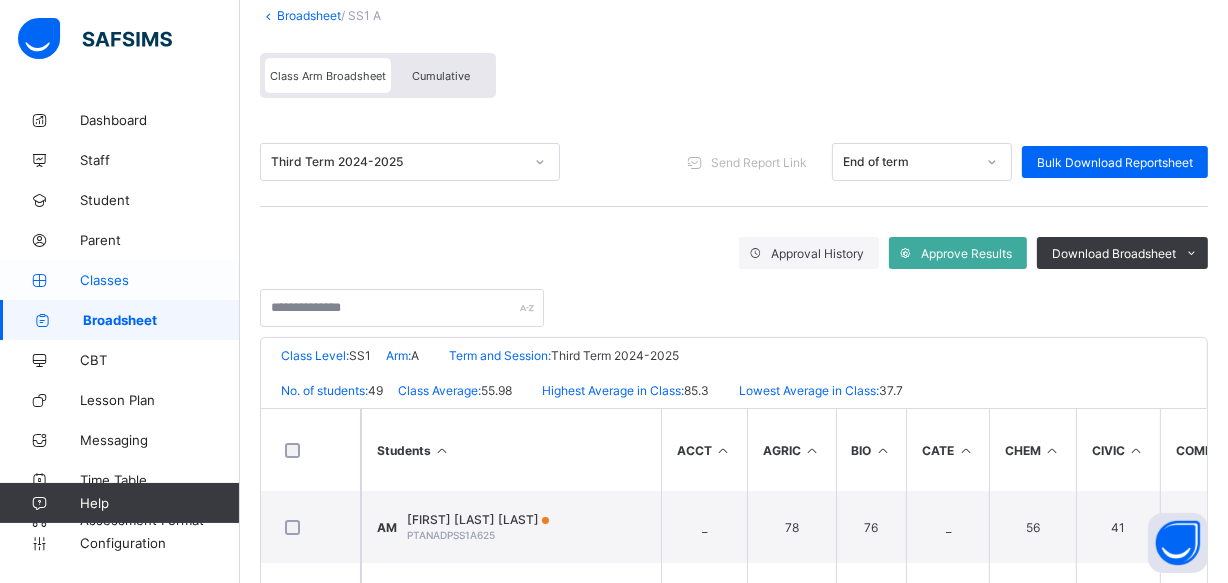 click on "Classes" at bounding box center (160, 280) 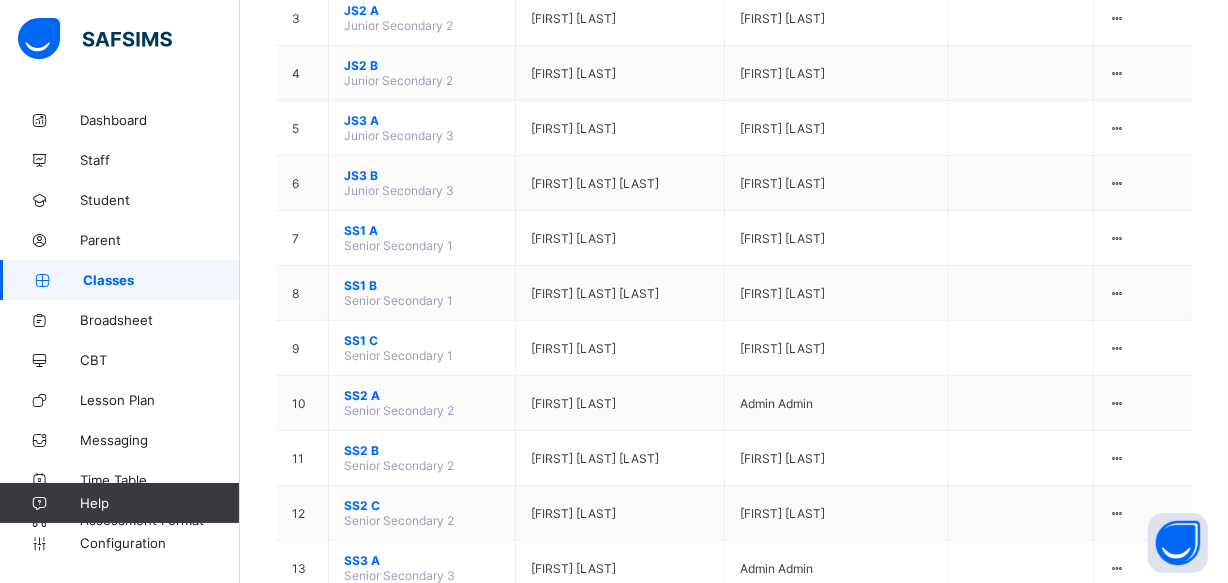 scroll, scrollTop: 510, scrollLeft: 0, axis: vertical 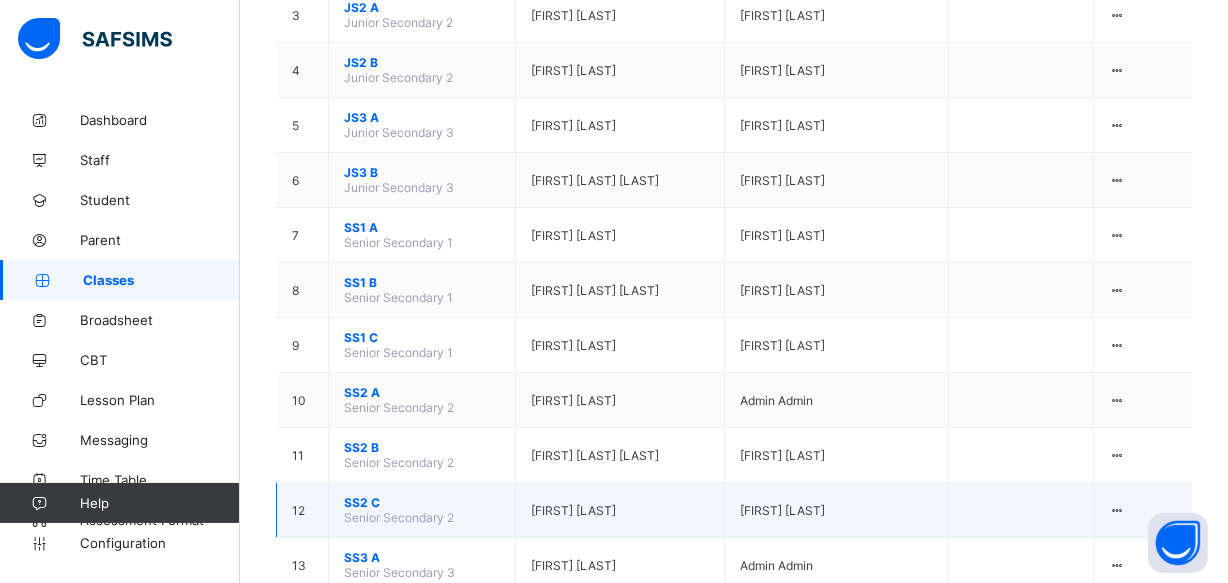 click on "[SSN]" at bounding box center (422, 502) 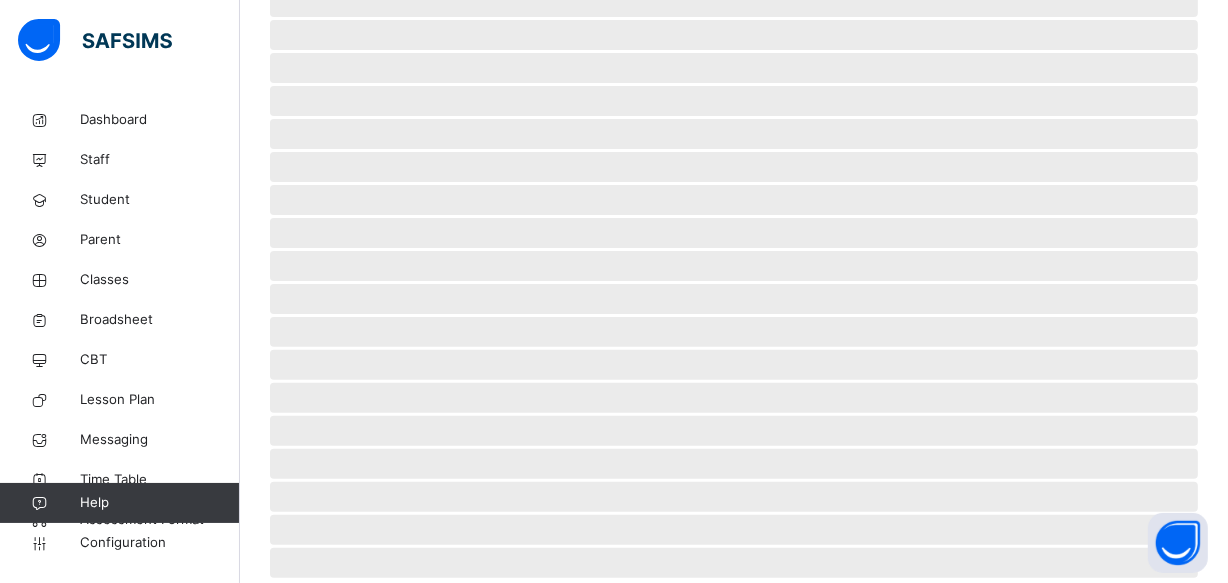scroll, scrollTop: 0, scrollLeft: 0, axis: both 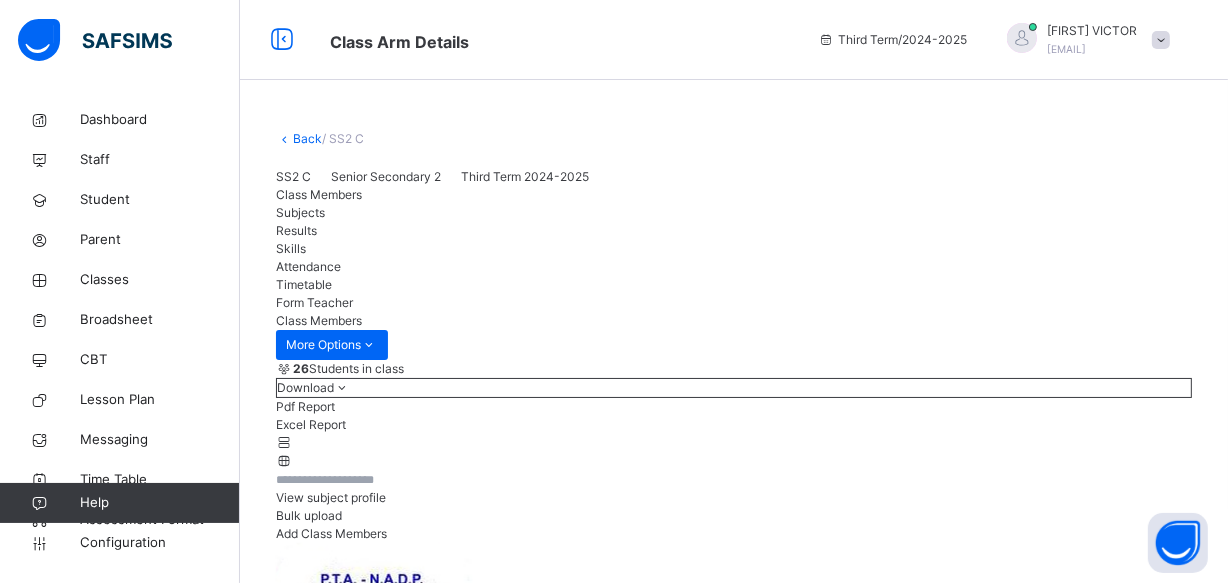 click on "Subjects" at bounding box center (300, 212) 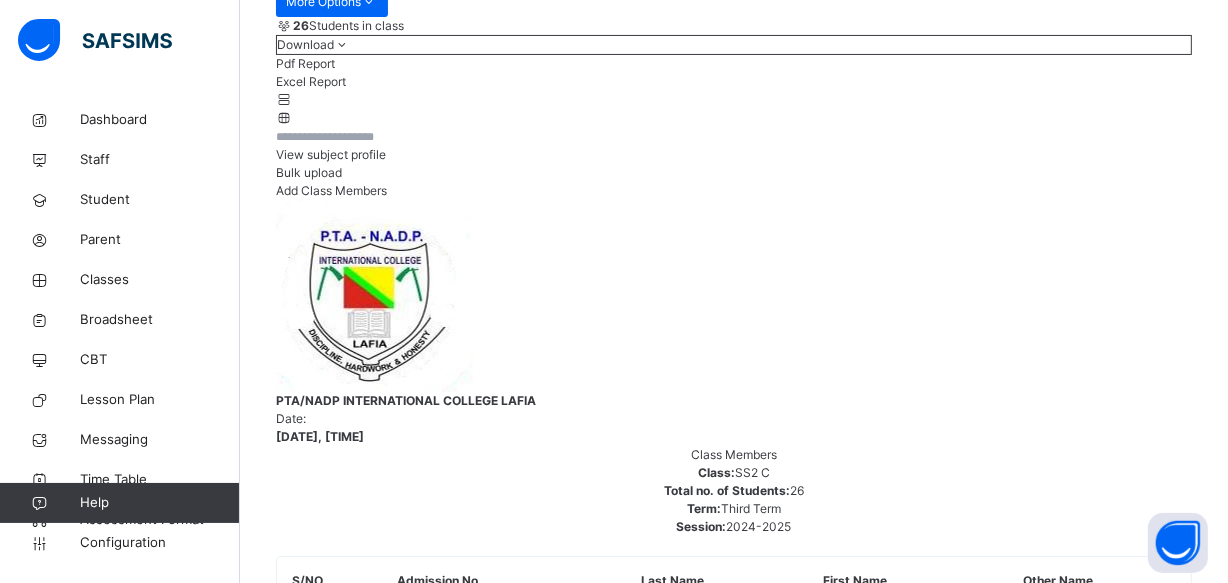 scroll, scrollTop: 363, scrollLeft: 0, axis: vertical 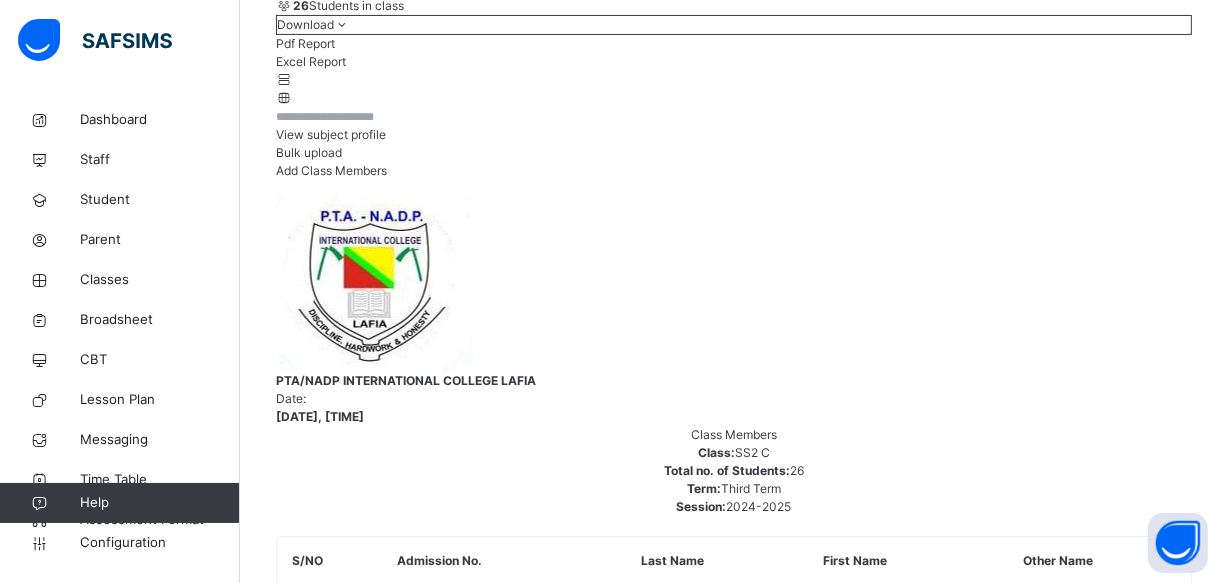 click on "Change Teacher" at bounding box center [1134, 3705] 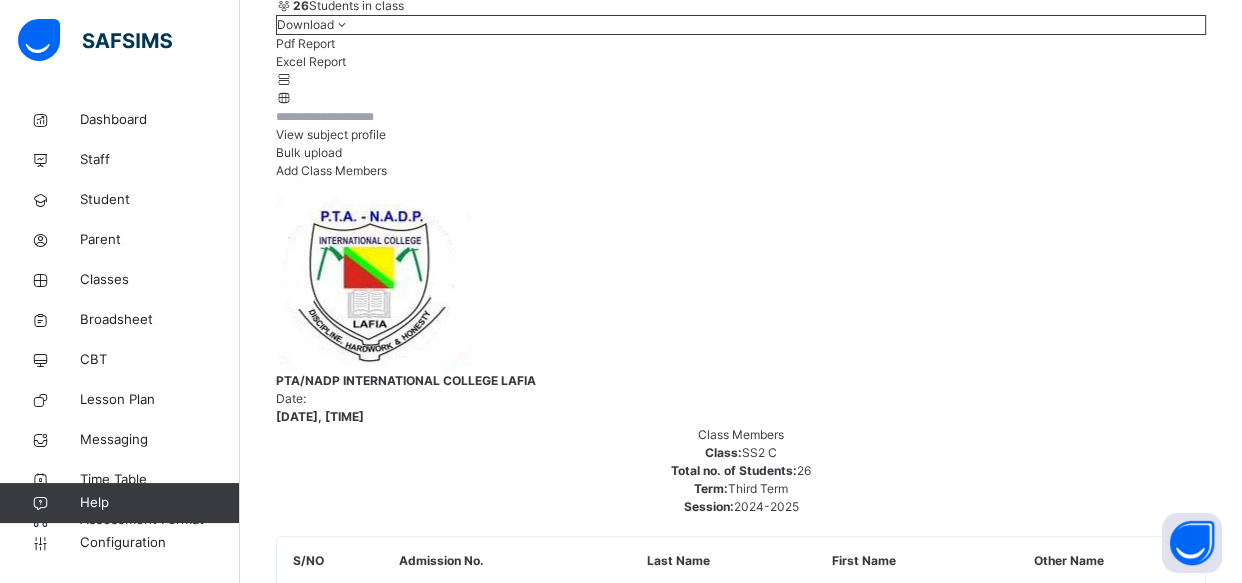 click on "× Add Subject Teacher Select Teacher EMMANUEL  ENNA  EGWA PRISCILLA ONESHI Francis Hassan VICTOR Cancel Save" at bounding box center (741, 5327) 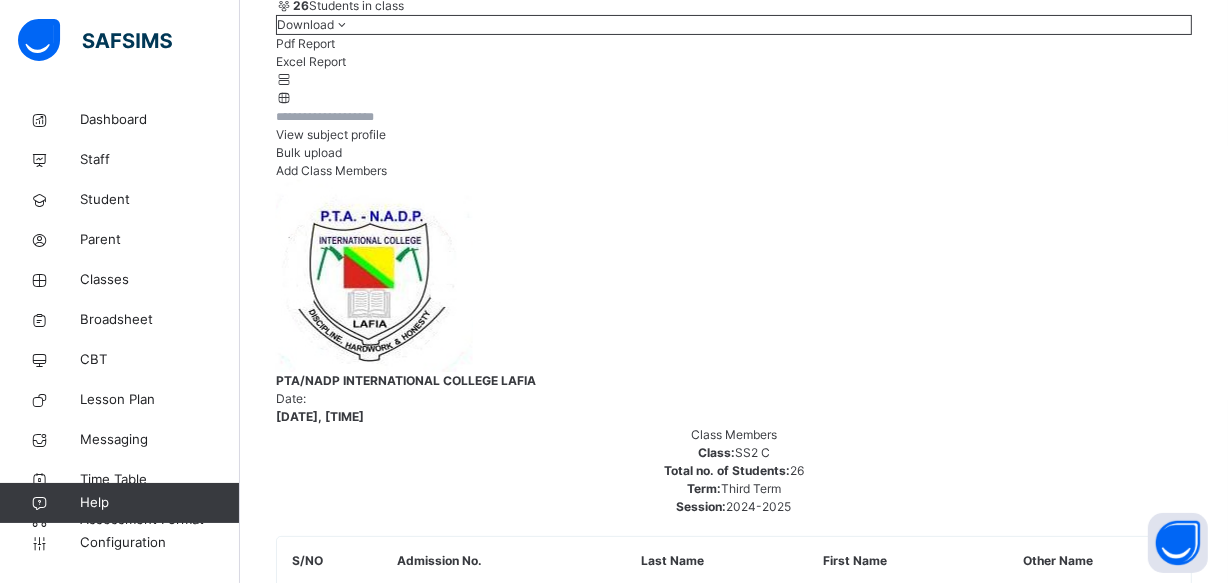 click on "Change Teacher" at bounding box center (1134, 3705) 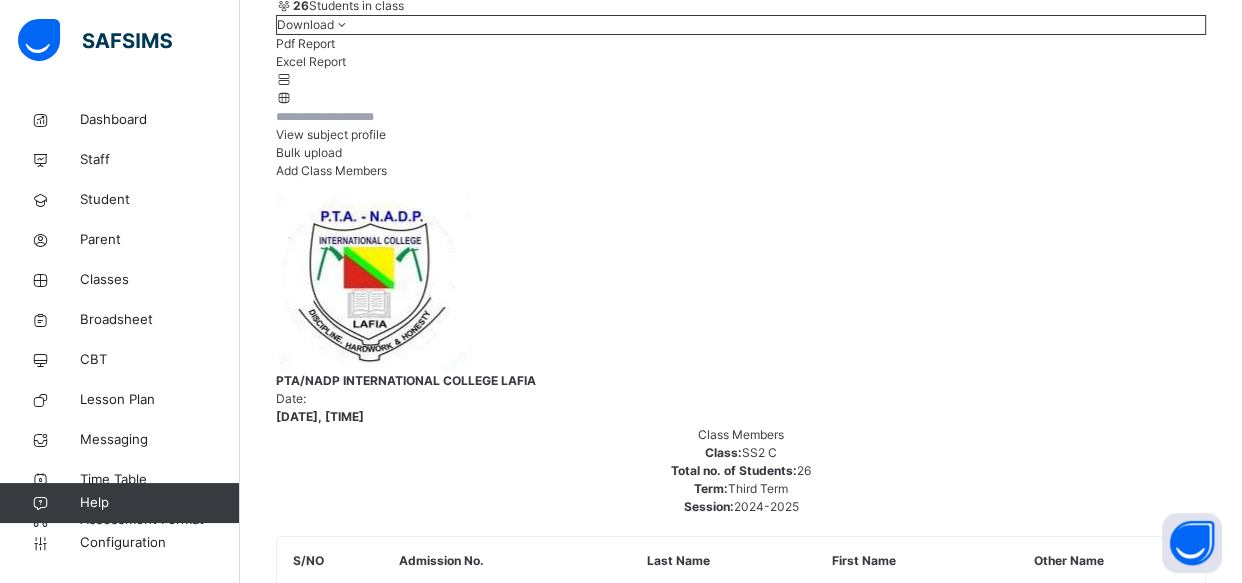 click on "× Add Subject Teacher Select Teacher   option Francis Hassan VICTOR, selected.    option Michael  Ijeh focused, 10 of 50. 47 results available. Use Up and Down to choose options, press Enter to select the currently focused option, press Escape to exit the menu, press Tab to select the option and exit the menu. EMMANUEL  ENNA  EGWA PRISCILLA ONESHI Francis Hassan VICTOR JONAH FRIDAY AGWALE Support  Team HOSEA  PETER AGEDE PETER JOSEPH MALINI HARMONY WILSON Mary  Nwobodo Tech  Support  DOOIOR ORDUEN PETER Michael  Ijeh SAFSIMS  SUPPORT JOSHUA EWUGA NAMO SAMUEL IWELUMOR AUGUSTINE  Victor   Jacob Faith  Ayiku Filibus Scholarstica O Nneji HARUNA   Muhammad  Maryam  Ngizam Usman  Muhammad  Mahmud Saleh Iranyang  Danjuma Tech   Support 2 JANET  EGGA Egga  Janet Samson Dogara Azize Bitrus M. DABE Admin  Admin Accounts  Officer DORCAS DAGOT OBADIAH MERCY ADIGIZI KASIMU SAIDU ABUBAKAR DAHIRU SHIAONDO EDWIN AONDOER ADENIYI  OMOTAYO AKWE DANIEL JOSHUA AUGUSTINE ILOBABA JOSEPH Lucy Ngunan ACHIA Ogboji Adole PAUL Cancel" at bounding box center (741, 6078) 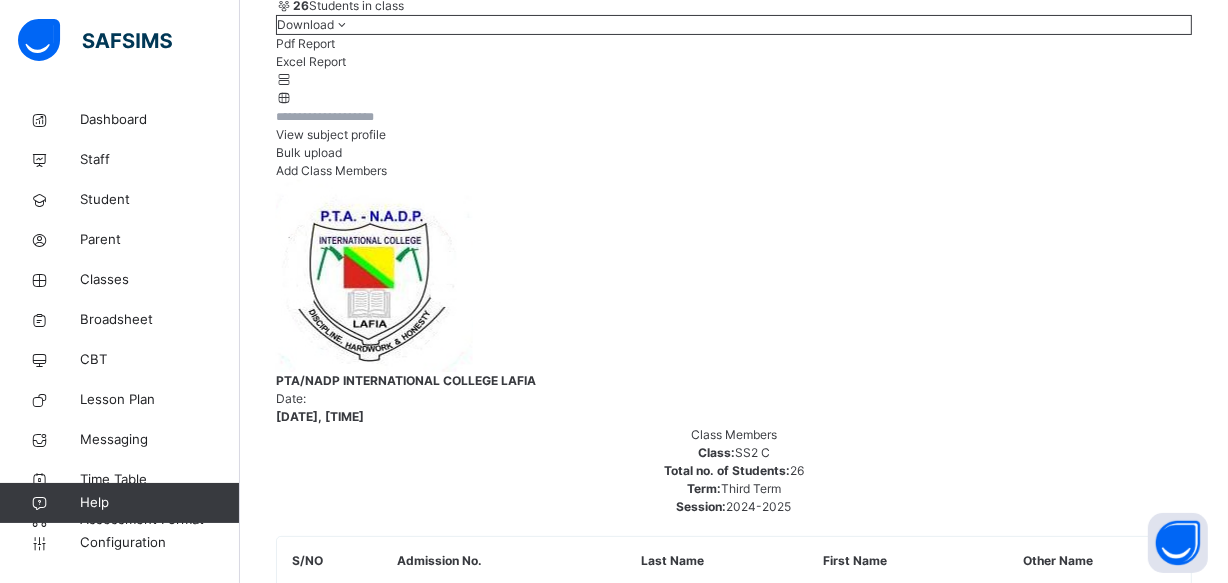 click on "Assess Students" at bounding box center [1130, 3695] 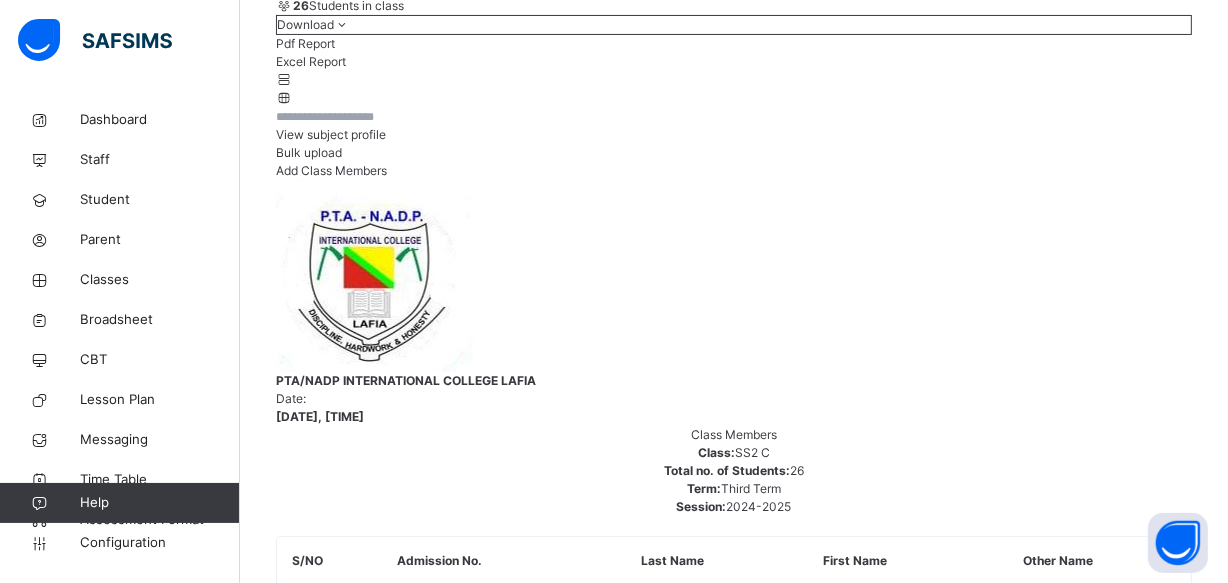 type on "**" 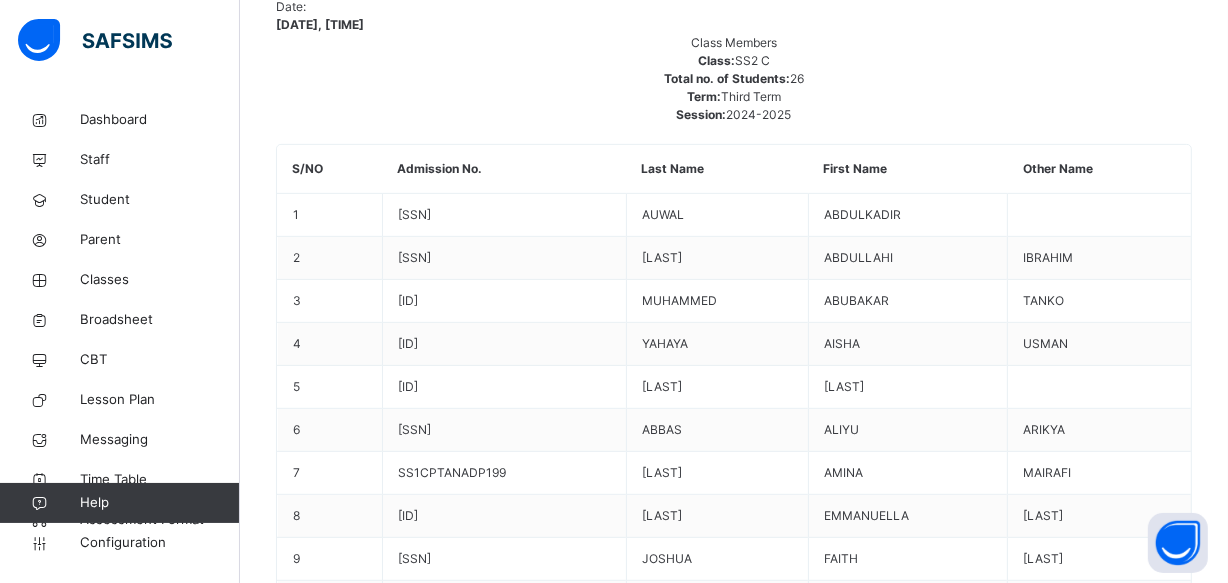 scroll, scrollTop: 727, scrollLeft: 0, axis: vertical 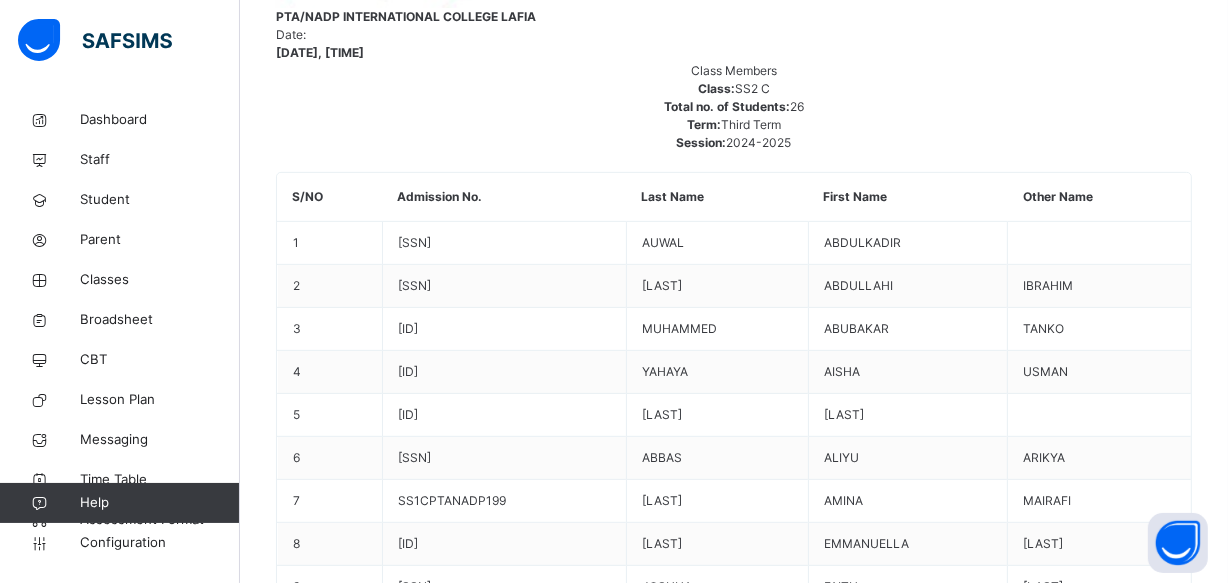 click 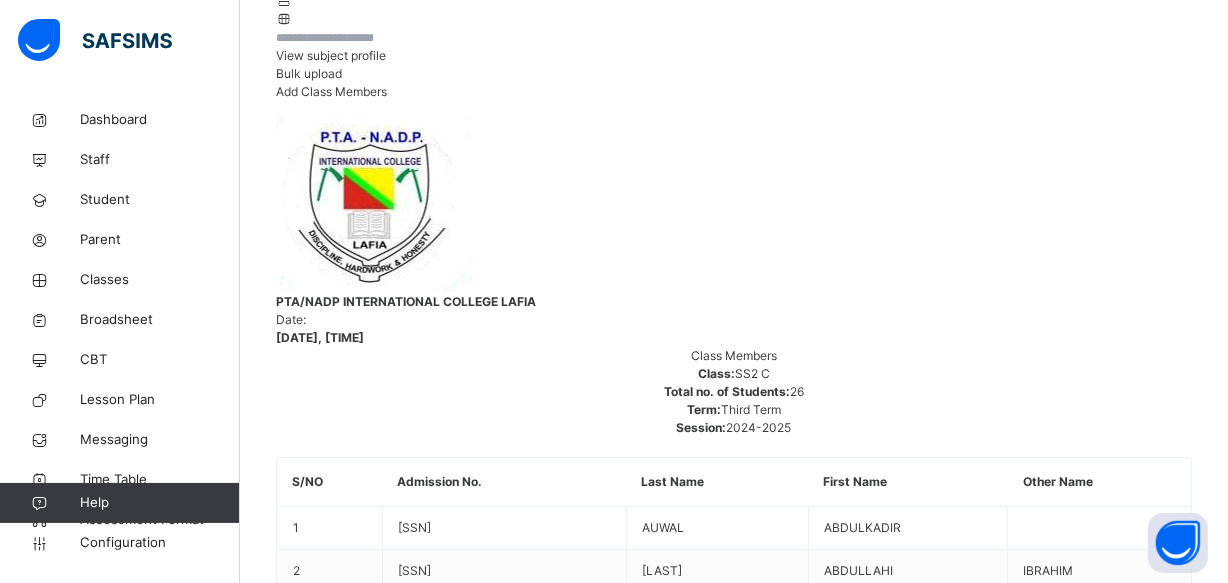scroll, scrollTop: 272, scrollLeft: 0, axis: vertical 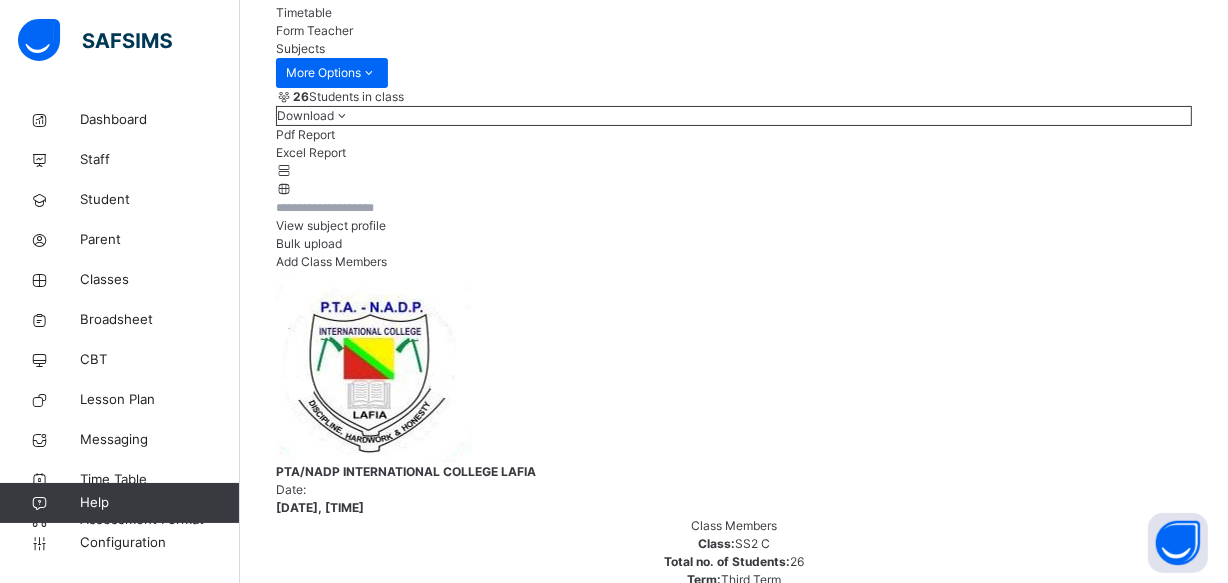 click 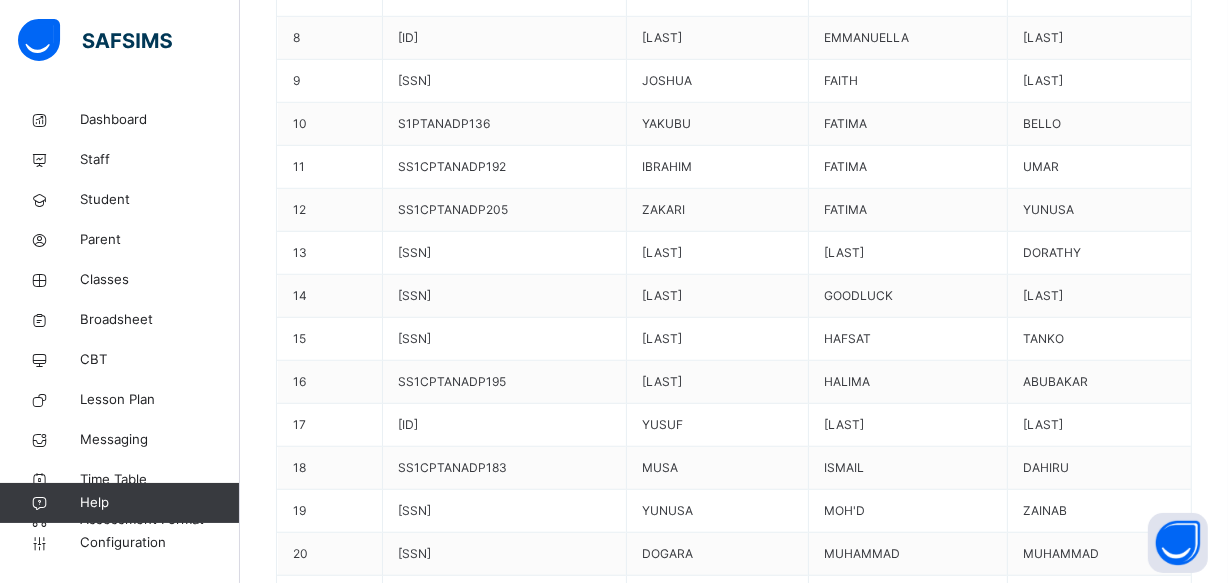 scroll, scrollTop: 1545, scrollLeft: 0, axis: vertical 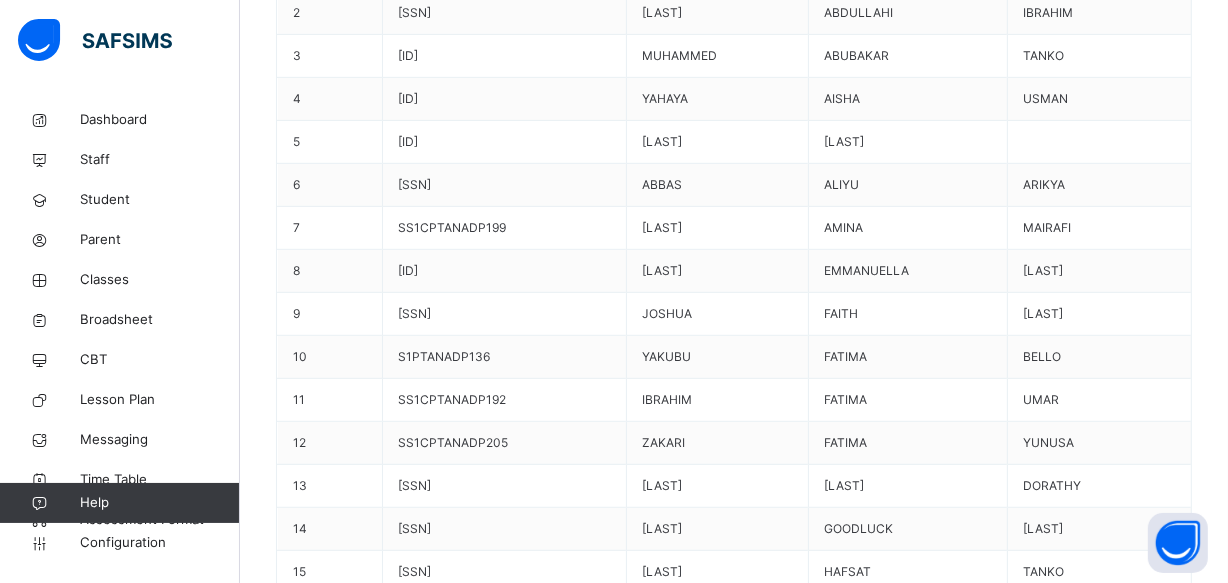 click 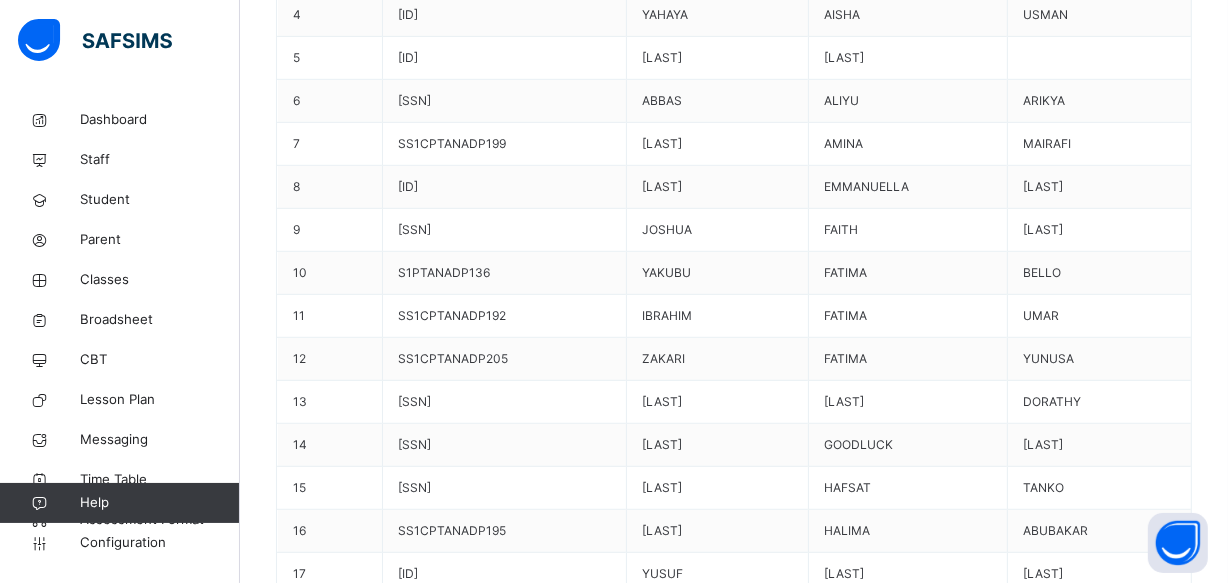scroll, scrollTop: 1090, scrollLeft: 0, axis: vertical 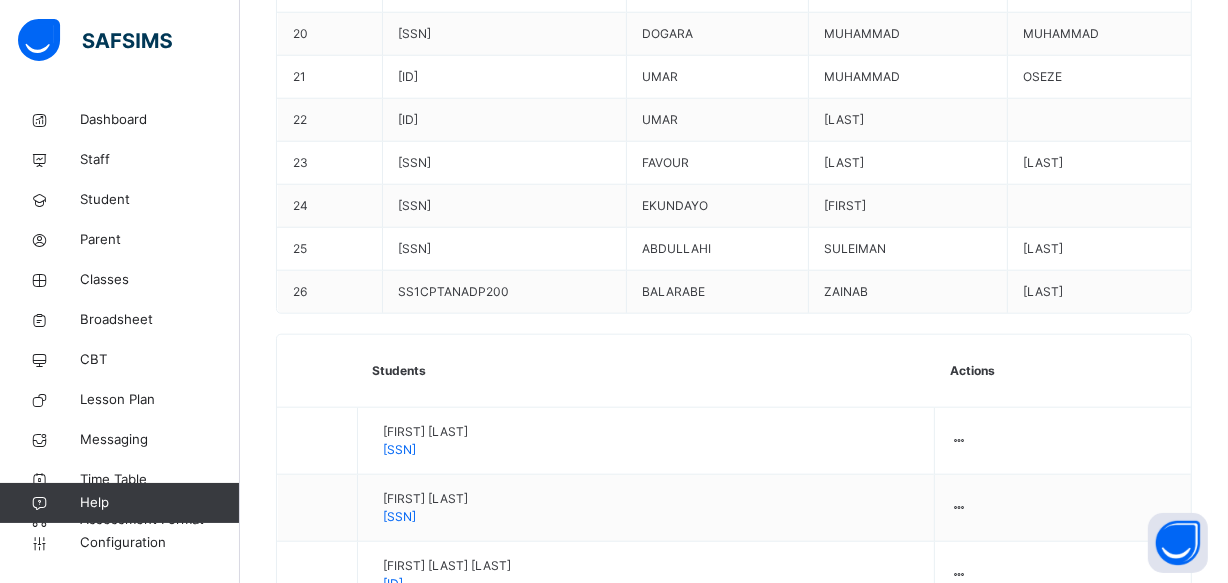 click 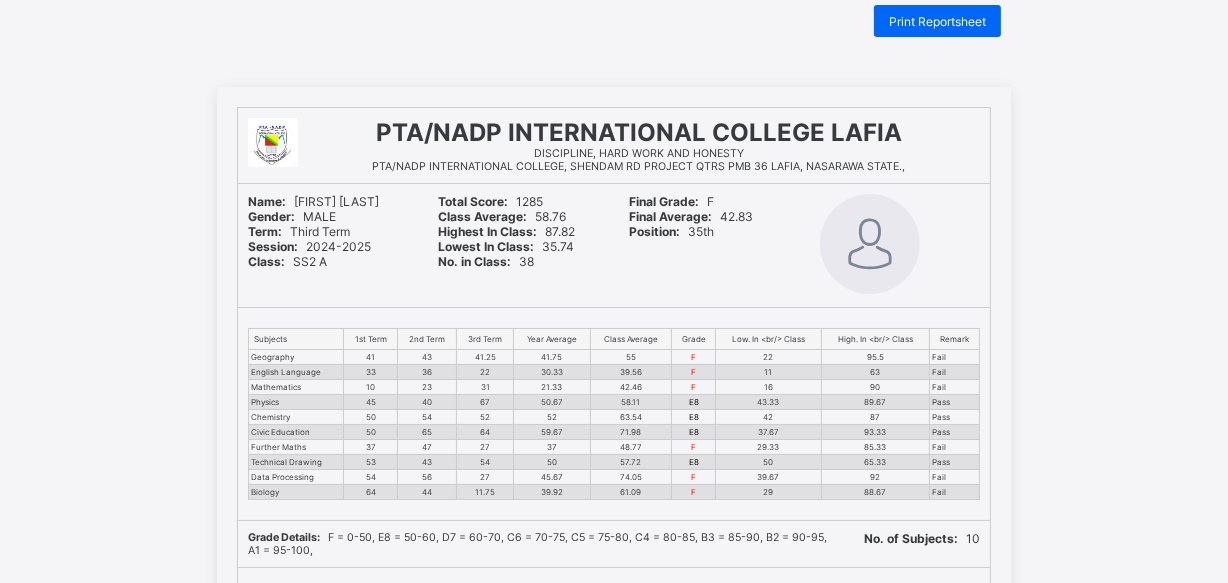 scroll, scrollTop: 0, scrollLeft: 0, axis: both 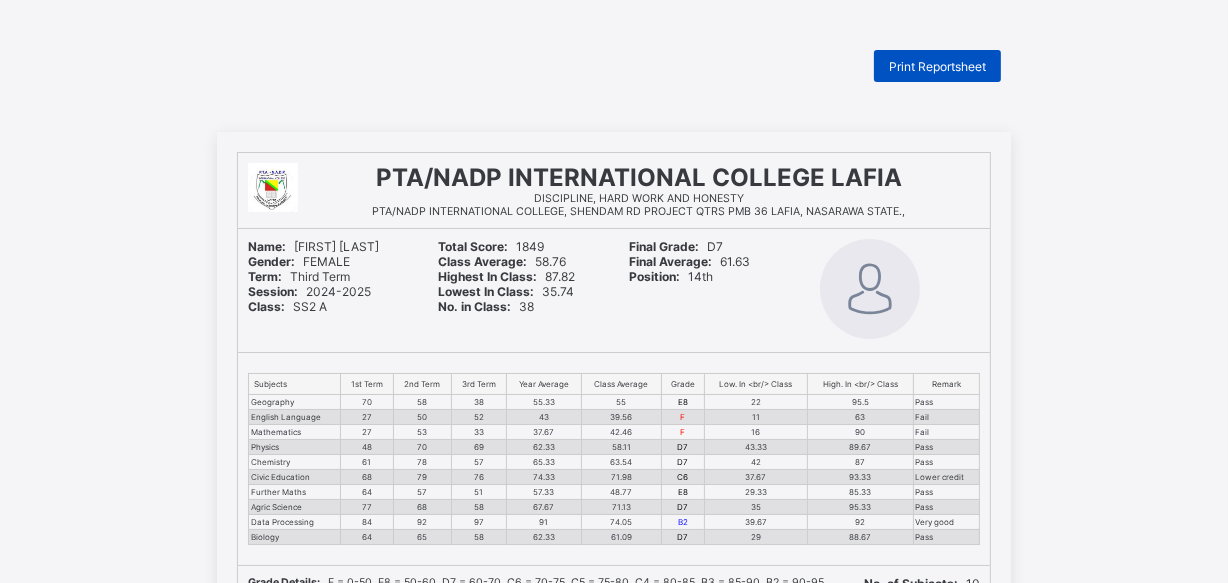 click on "Print Reportsheet" at bounding box center [937, 66] 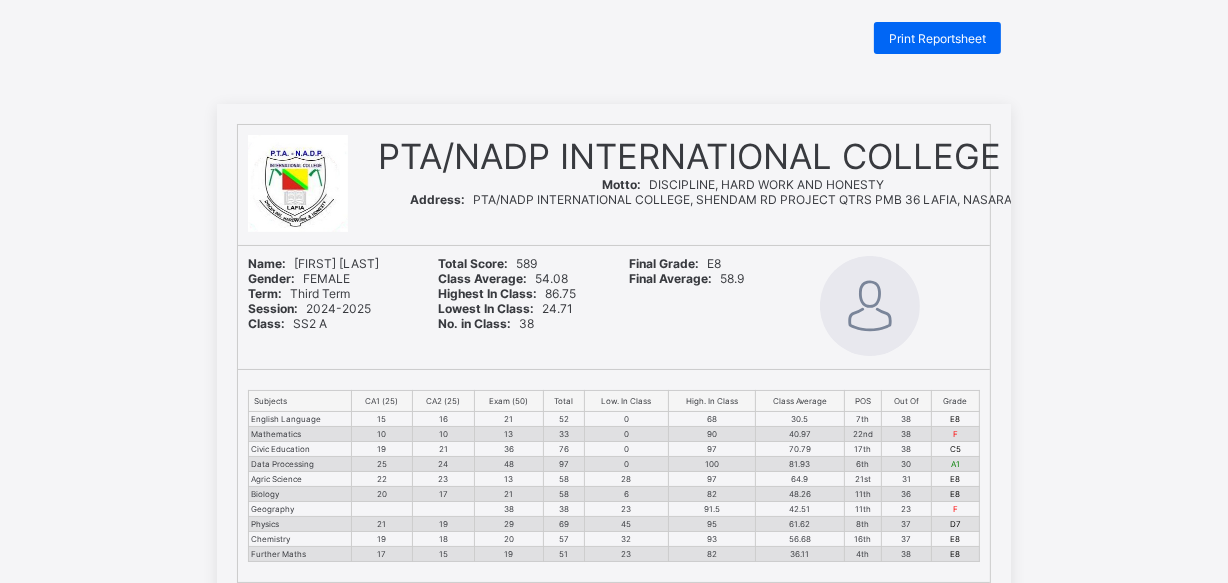 scroll, scrollTop: 0, scrollLeft: 0, axis: both 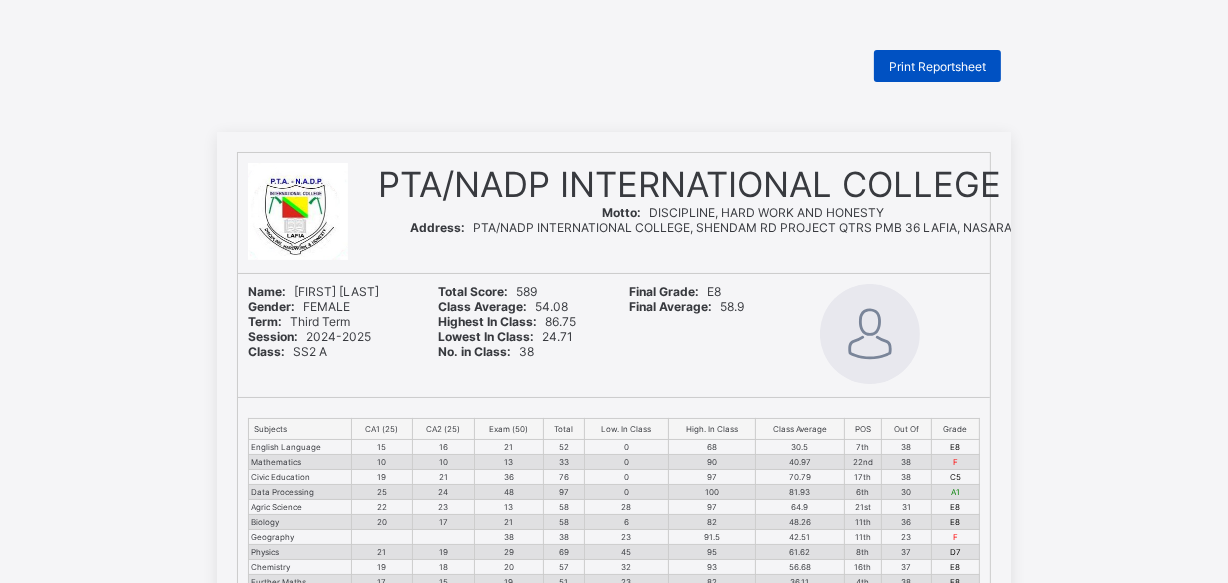 click on "Print Reportsheet" at bounding box center [937, 66] 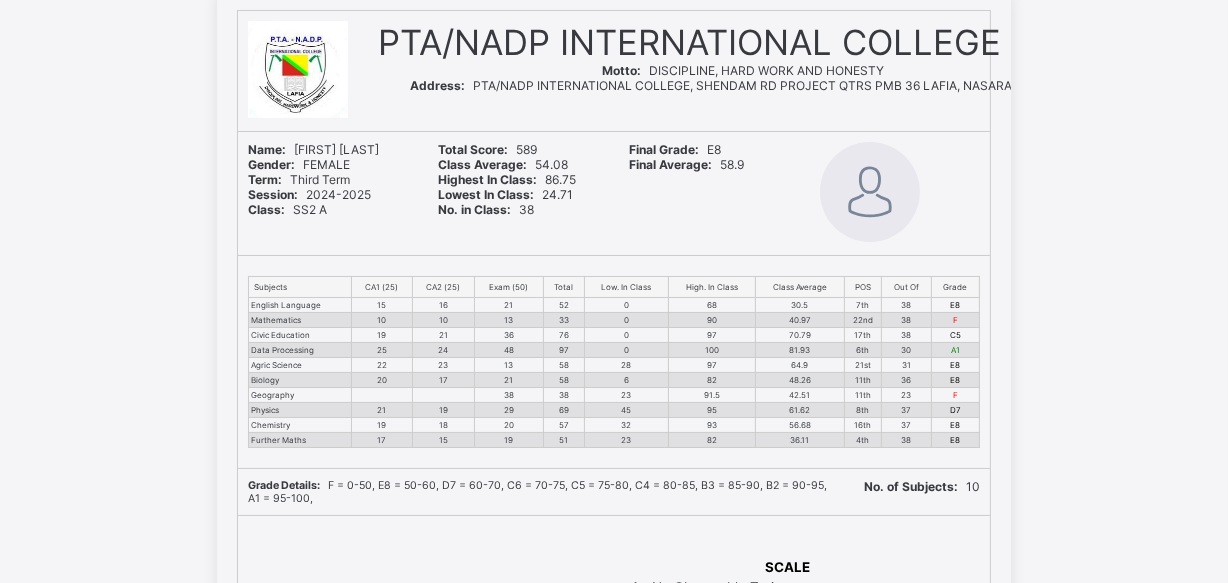 scroll, scrollTop: 0, scrollLeft: 0, axis: both 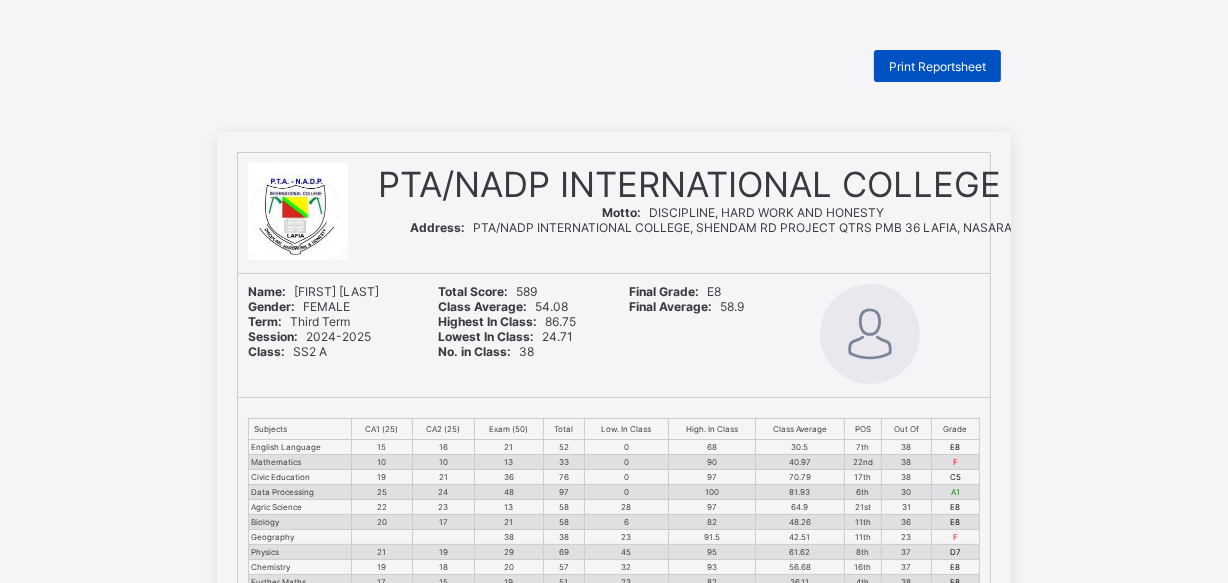 click on "Print Reportsheet" at bounding box center (937, 66) 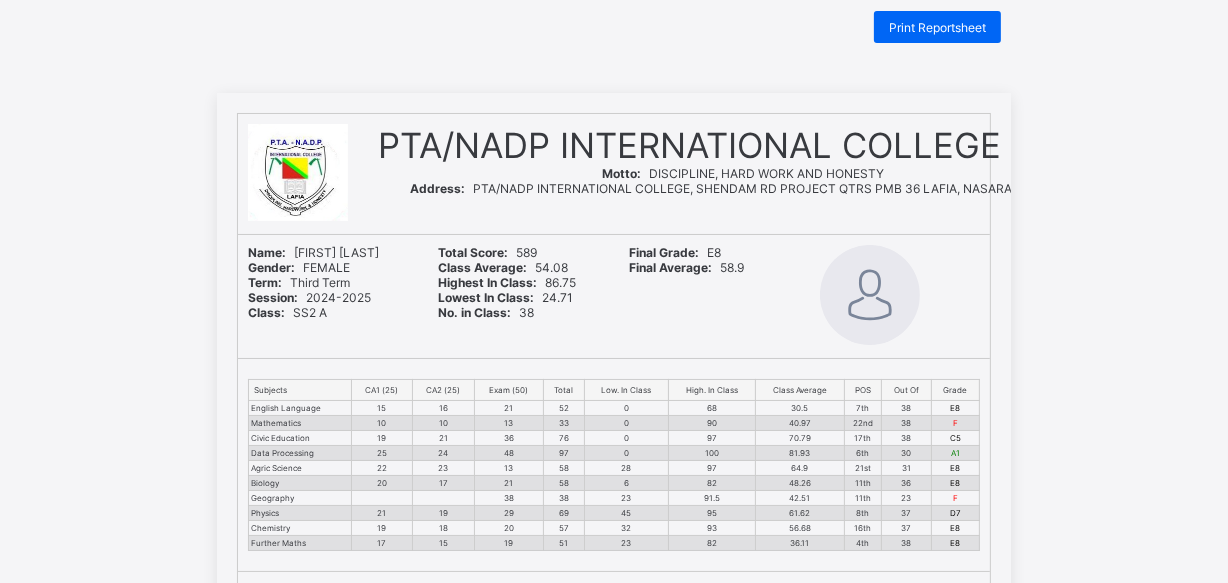 scroll, scrollTop: 0, scrollLeft: 0, axis: both 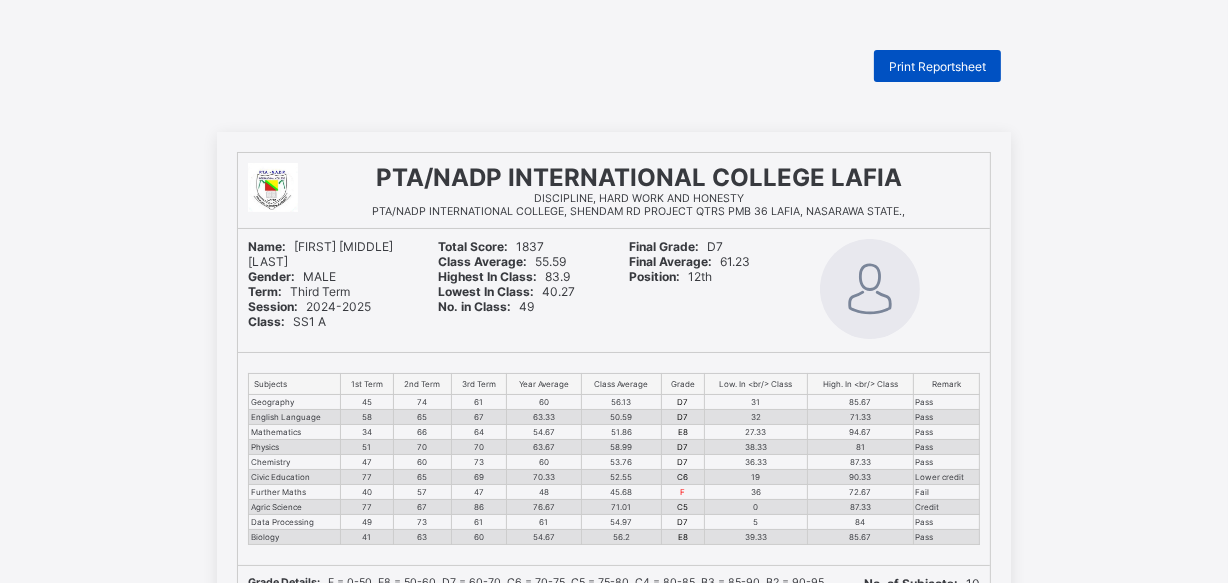 click on "Print Reportsheet" at bounding box center [937, 66] 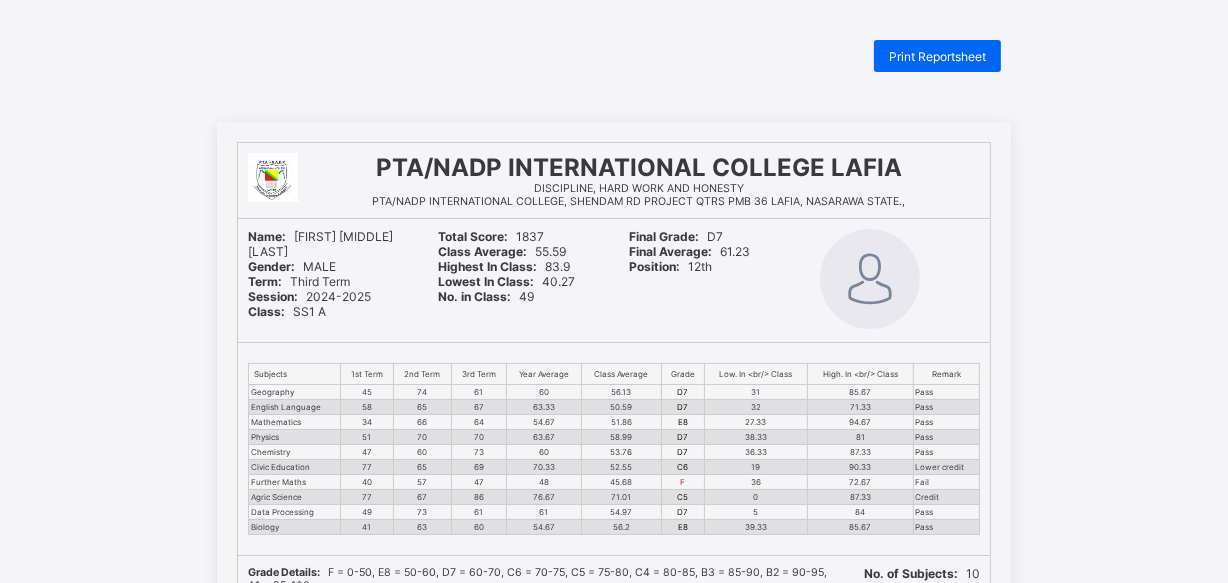 scroll, scrollTop: 0, scrollLeft: 0, axis: both 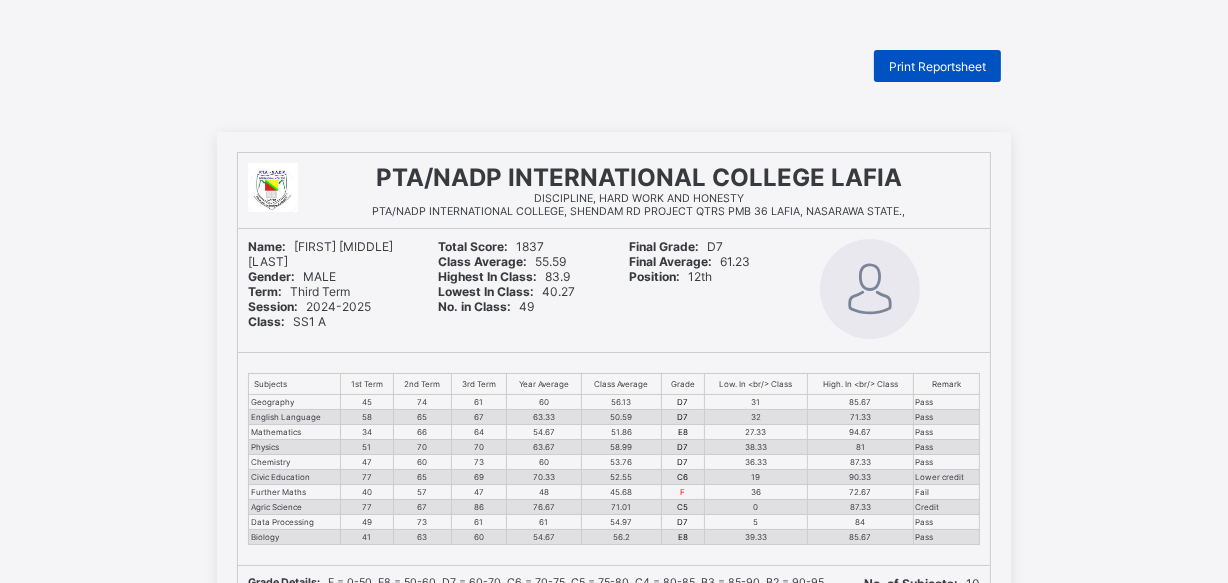 click on "Print Reportsheet" at bounding box center [937, 66] 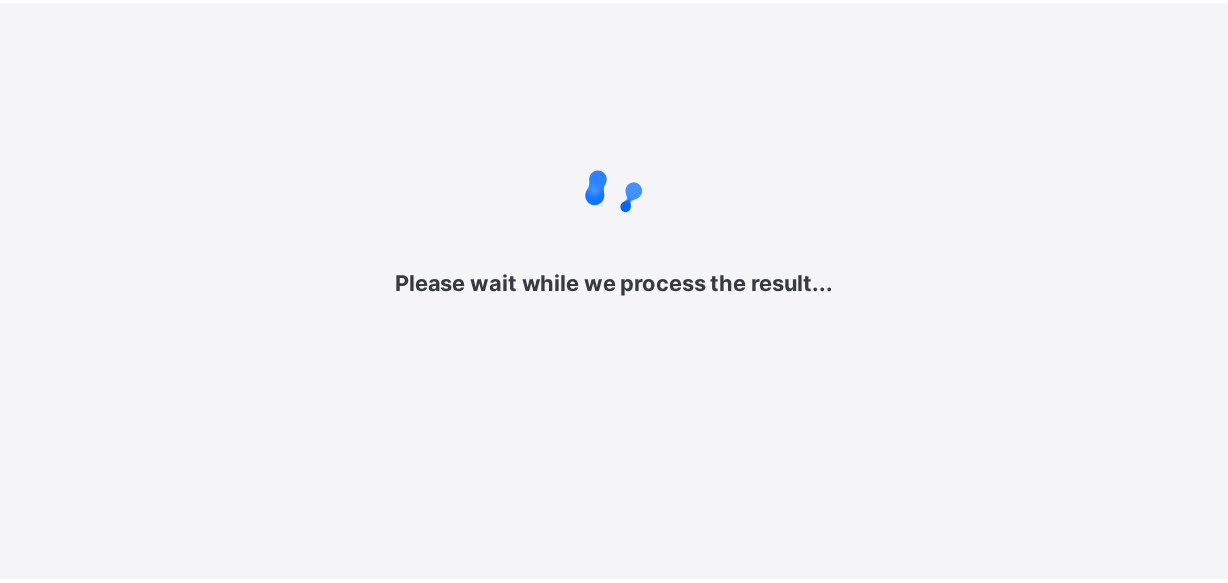 scroll, scrollTop: 0, scrollLeft: 0, axis: both 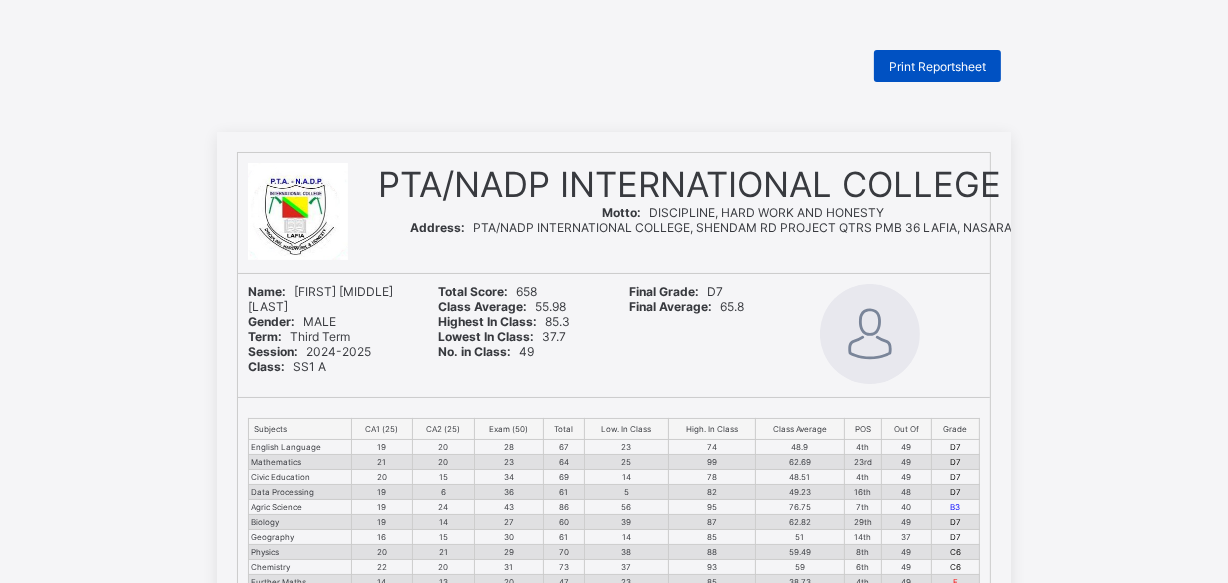 click on "Print Reportsheet" at bounding box center (937, 66) 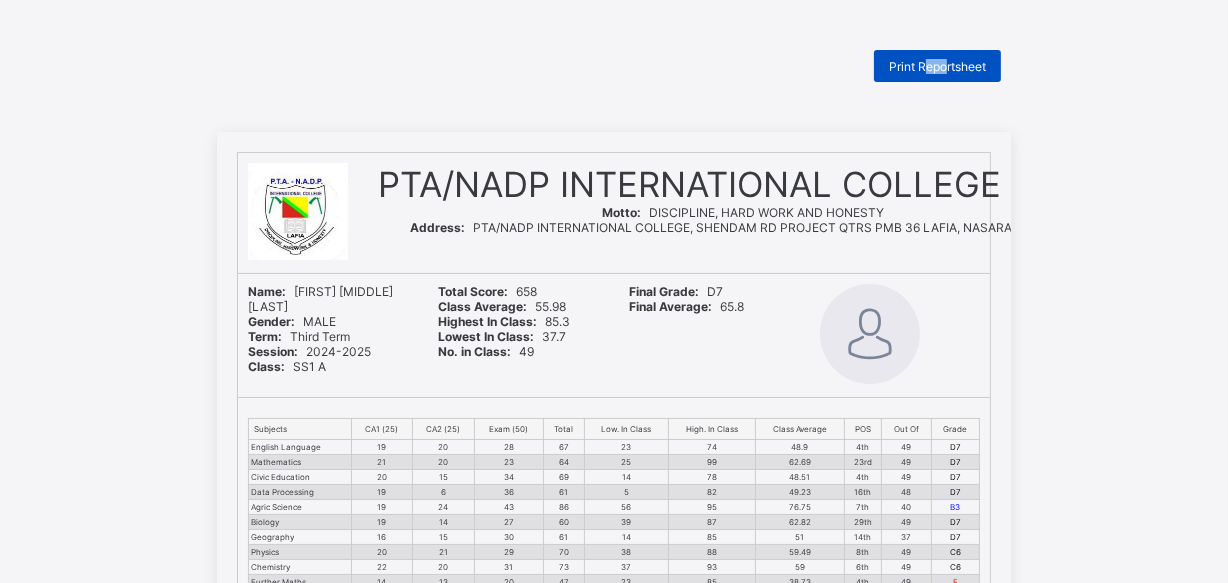 drag, startPoint x: 928, startPoint y: 62, endPoint x: 951, endPoint y: 50, distance: 25.942244 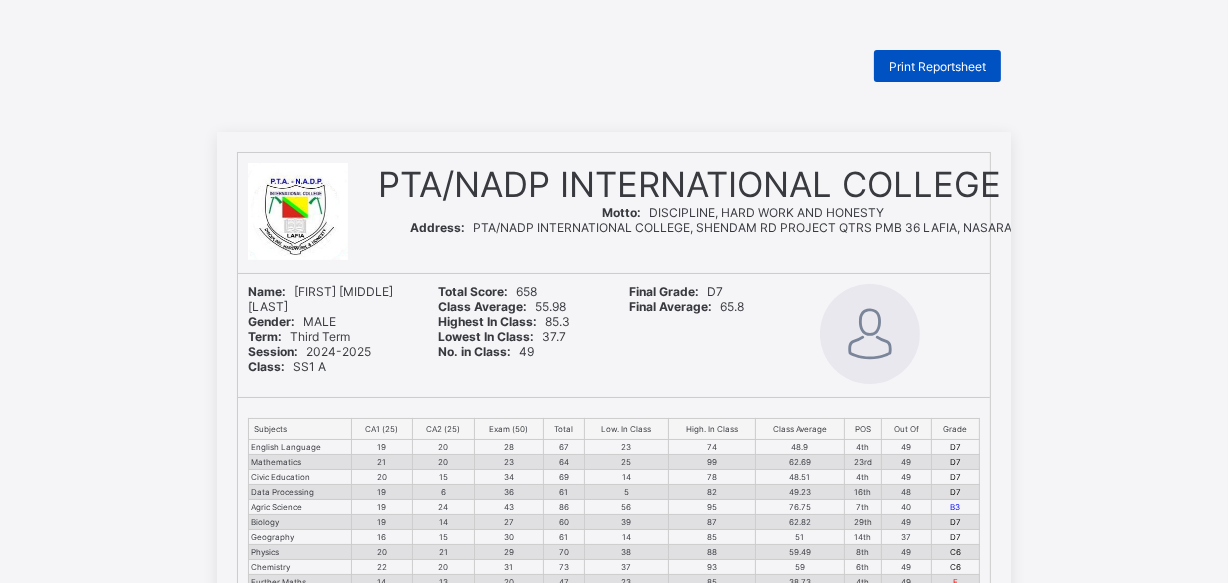 scroll, scrollTop: 0, scrollLeft: 0, axis: both 